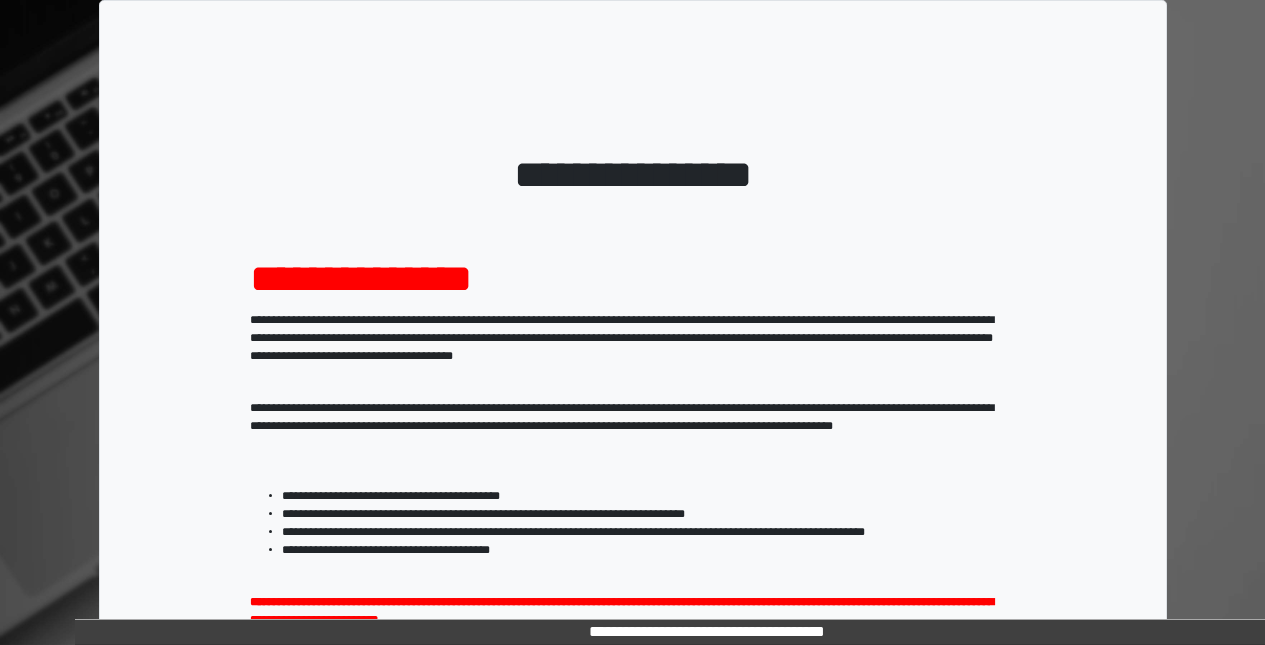 scroll, scrollTop: 301, scrollLeft: 0, axis: vertical 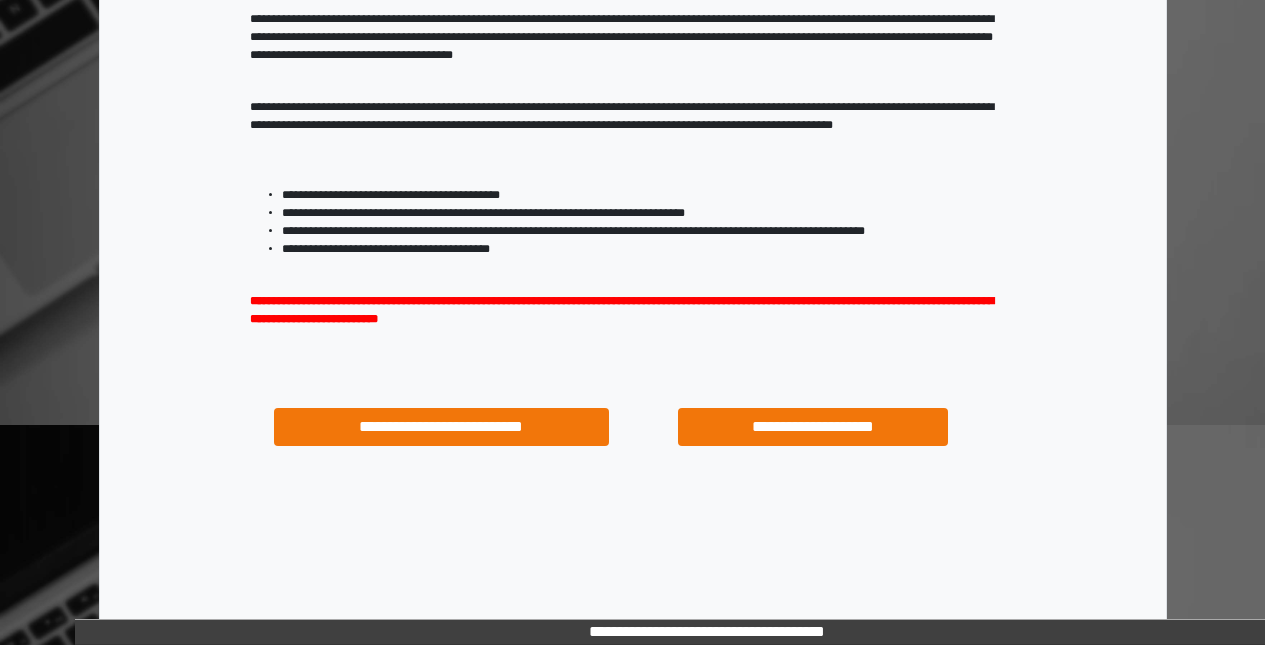 click on "**********" at bounding box center [813, 427] 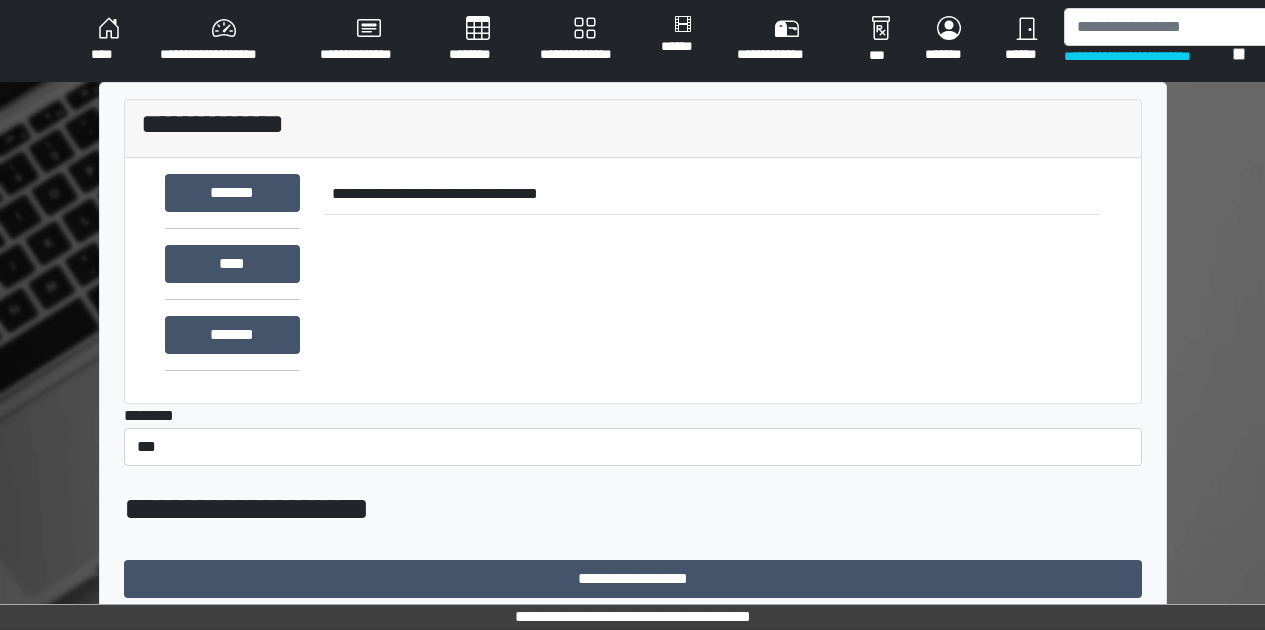 scroll, scrollTop: 245, scrollLeft: 0, axis: vertical 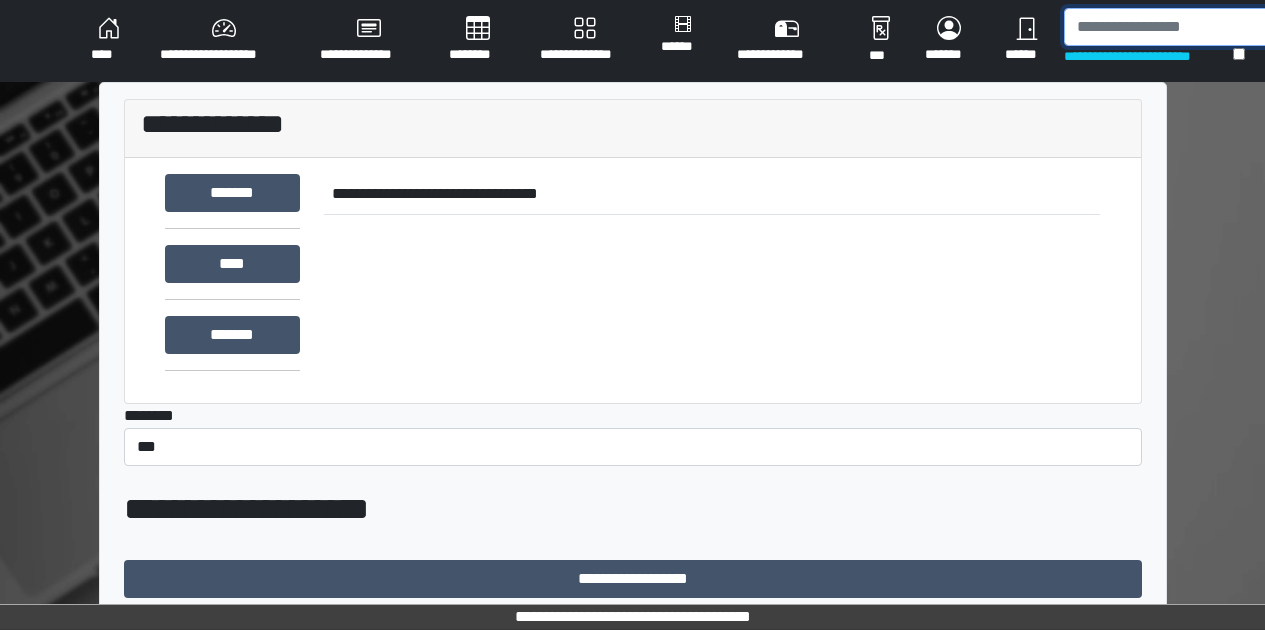 click at bounding box center [1175, 27] 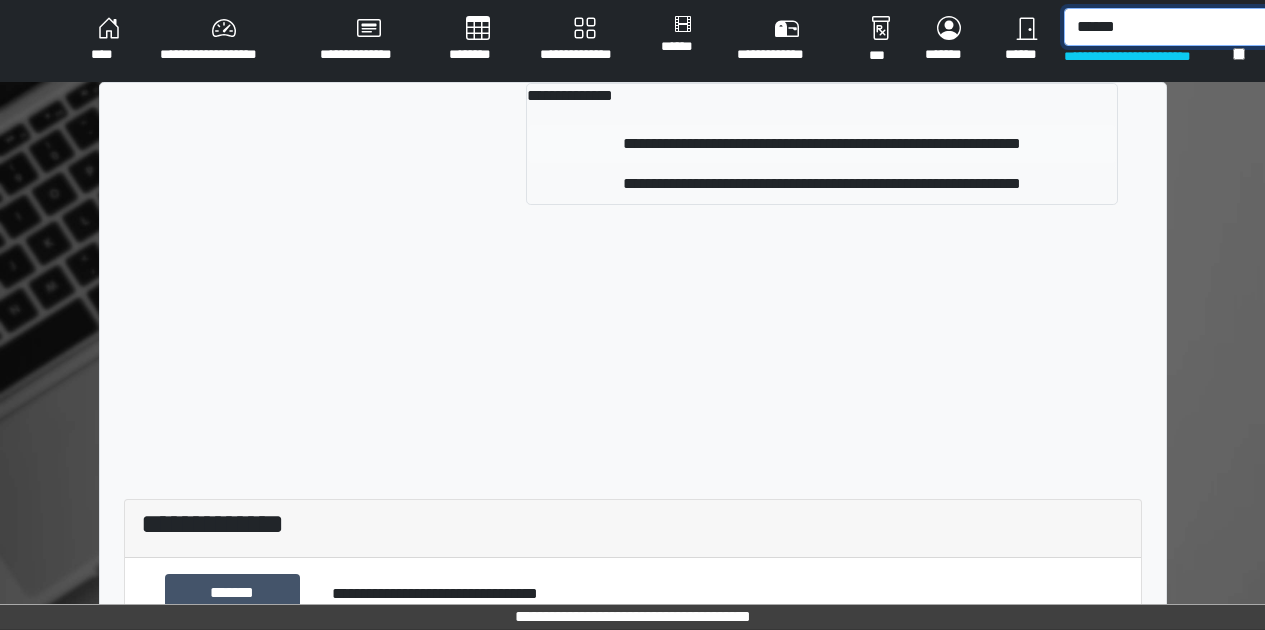 type on "******" 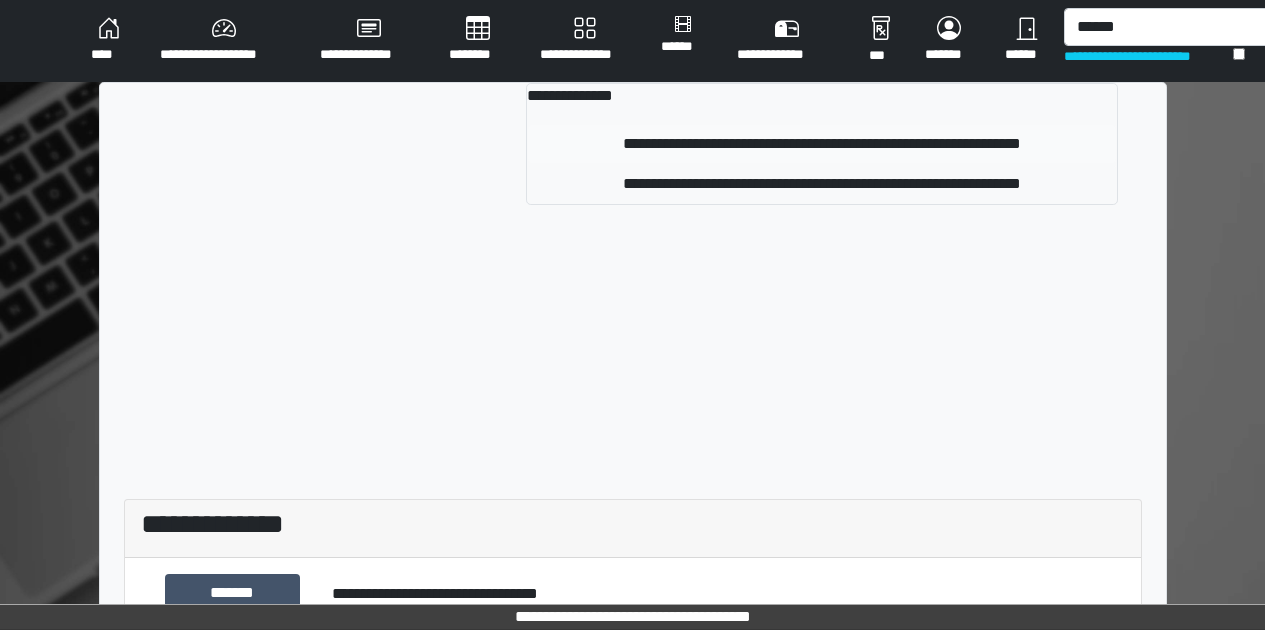 click on "**********" at bounding box center [822, 144] 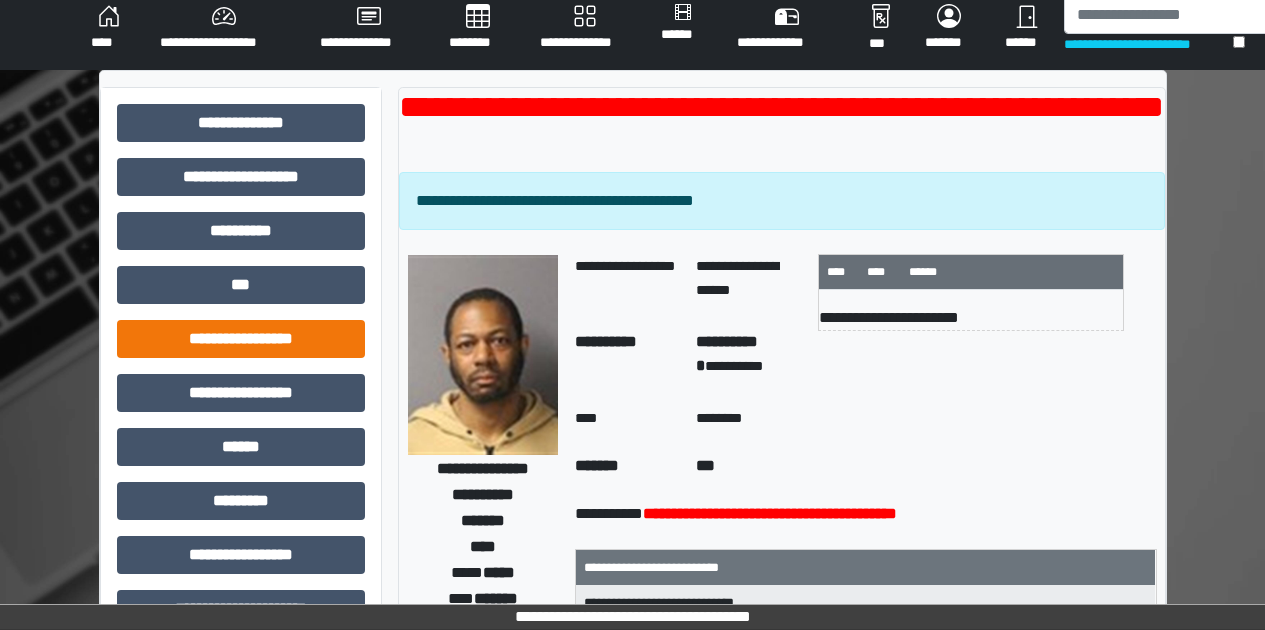 scroll, scrollTop: 546, scrollLeft: 0, axis: vertical 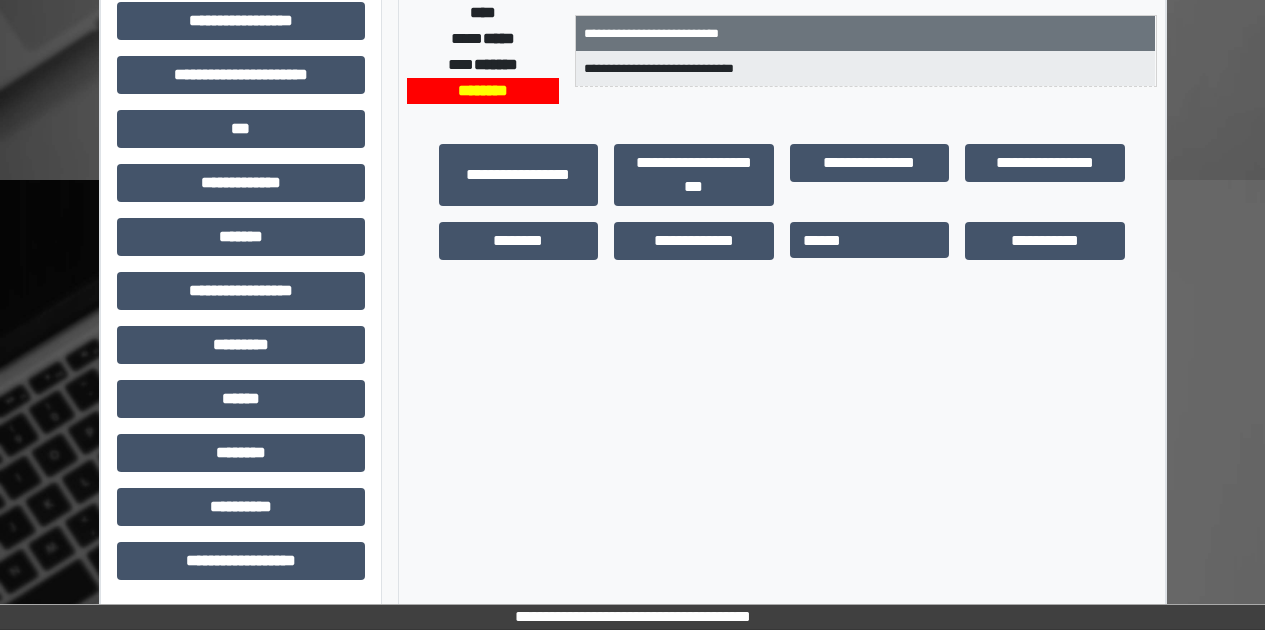 click on "**********" at bounding box center [241, 83] 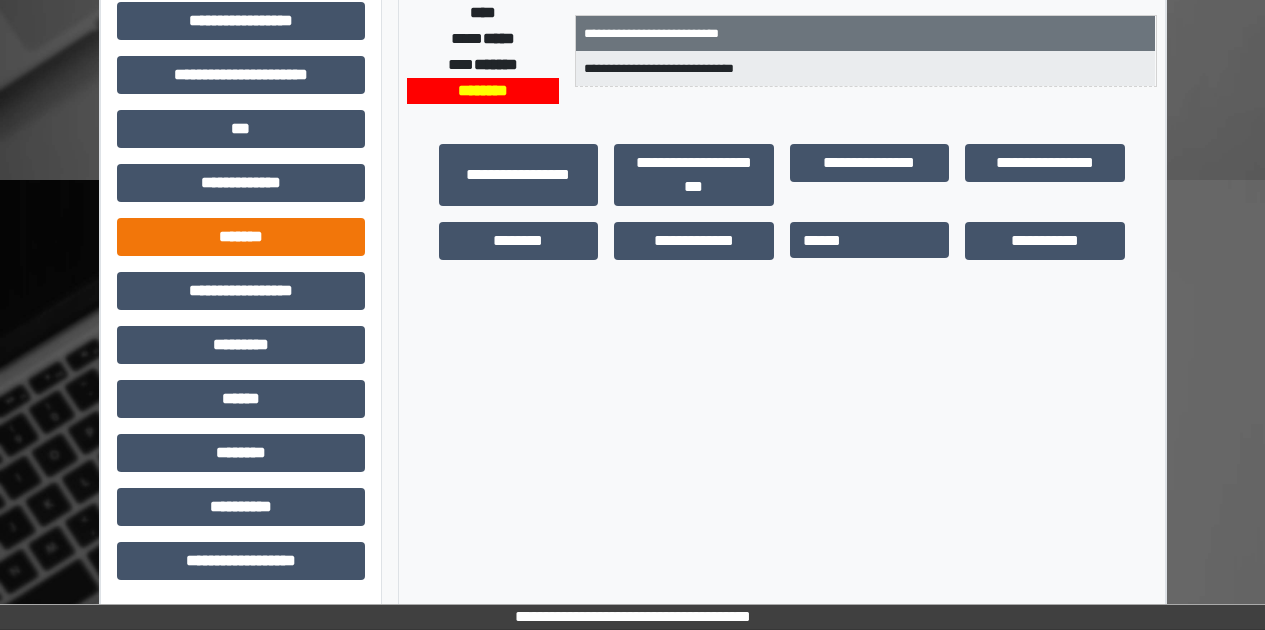 click on "*******" at bounding box center (241, 237) 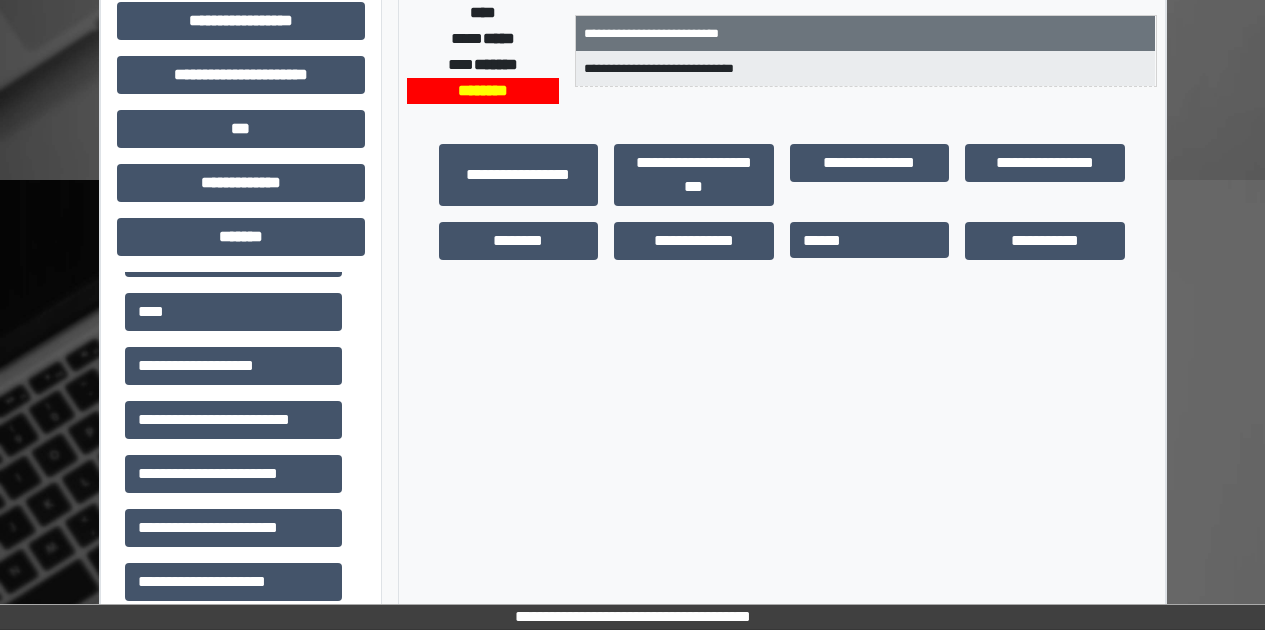 scroll, scrollTop: 534, scrollLeft: 0, axis: vertical 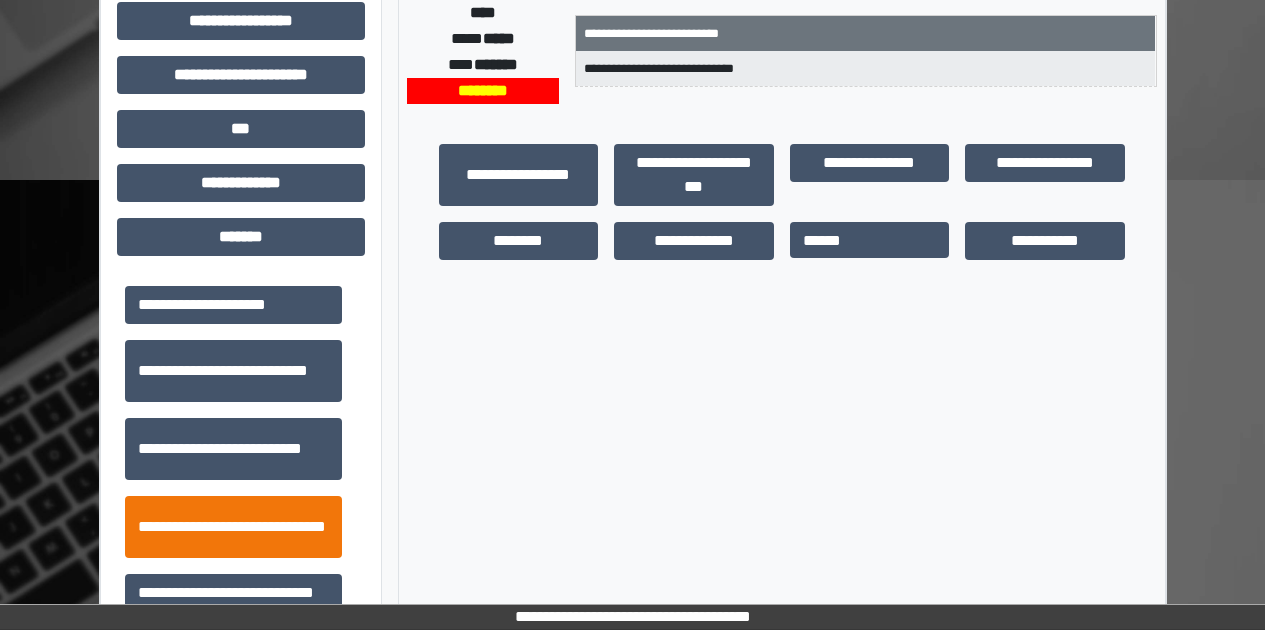click on "**********" at bounding box center (233, 527) 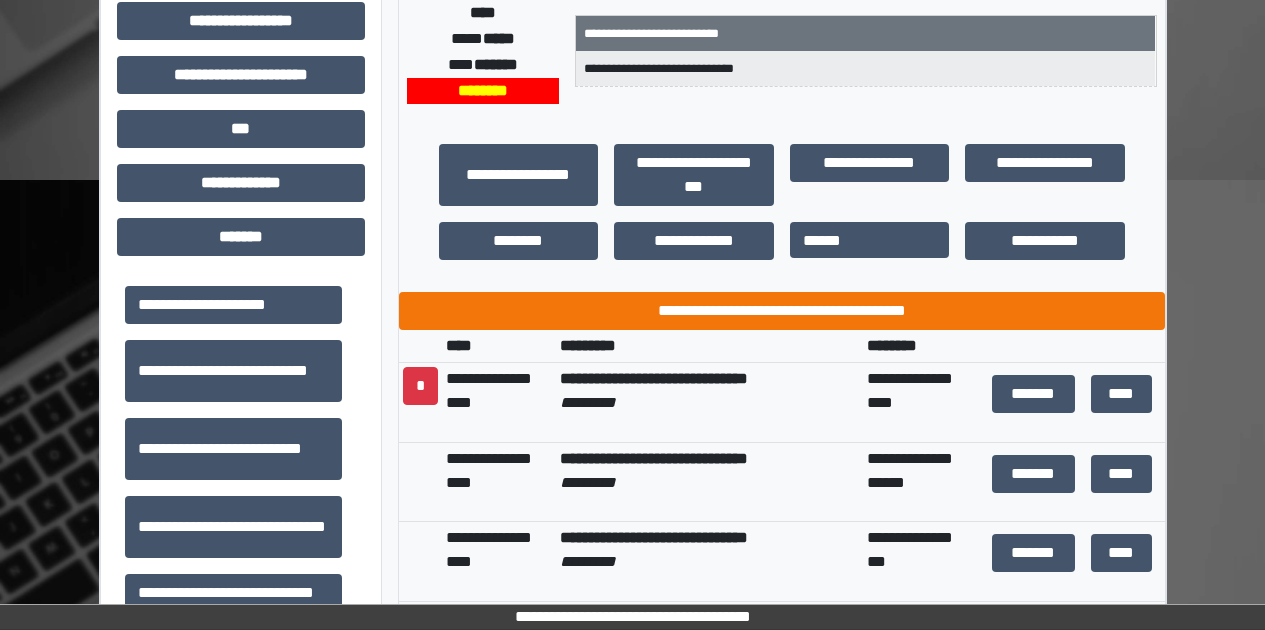 click on "**********" at bounding box center (782, 311) 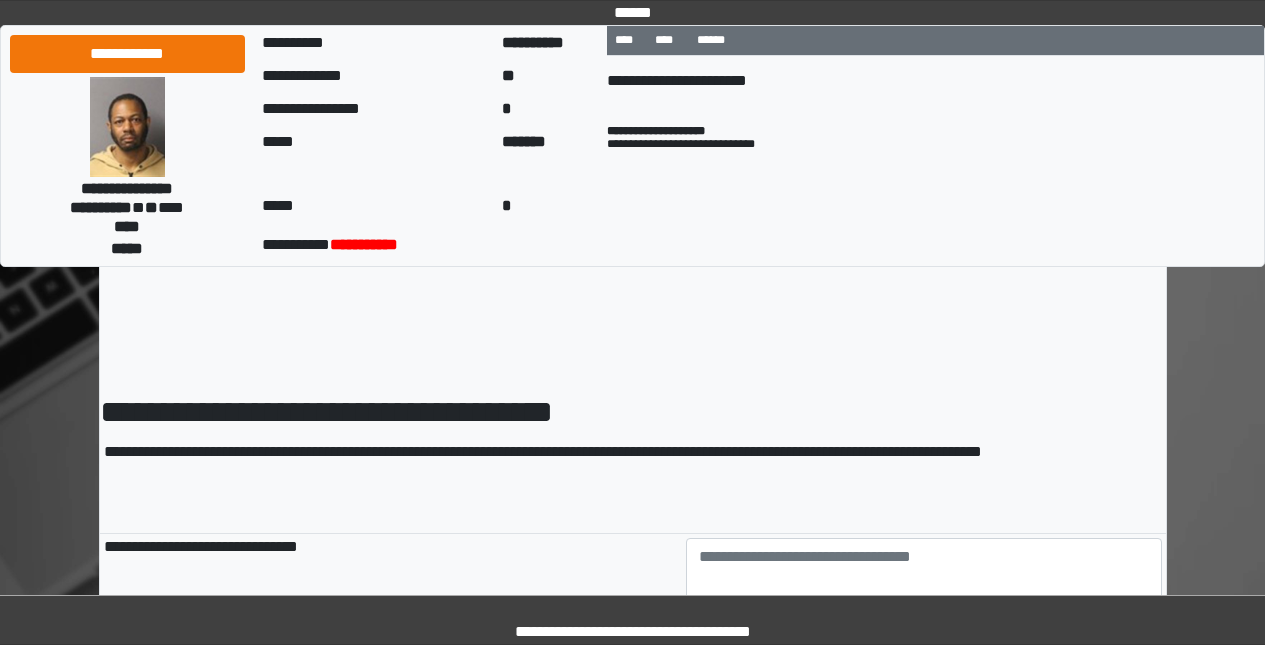 scroll, scrollTop: 150, scrollLeft: 0, axis: vertical 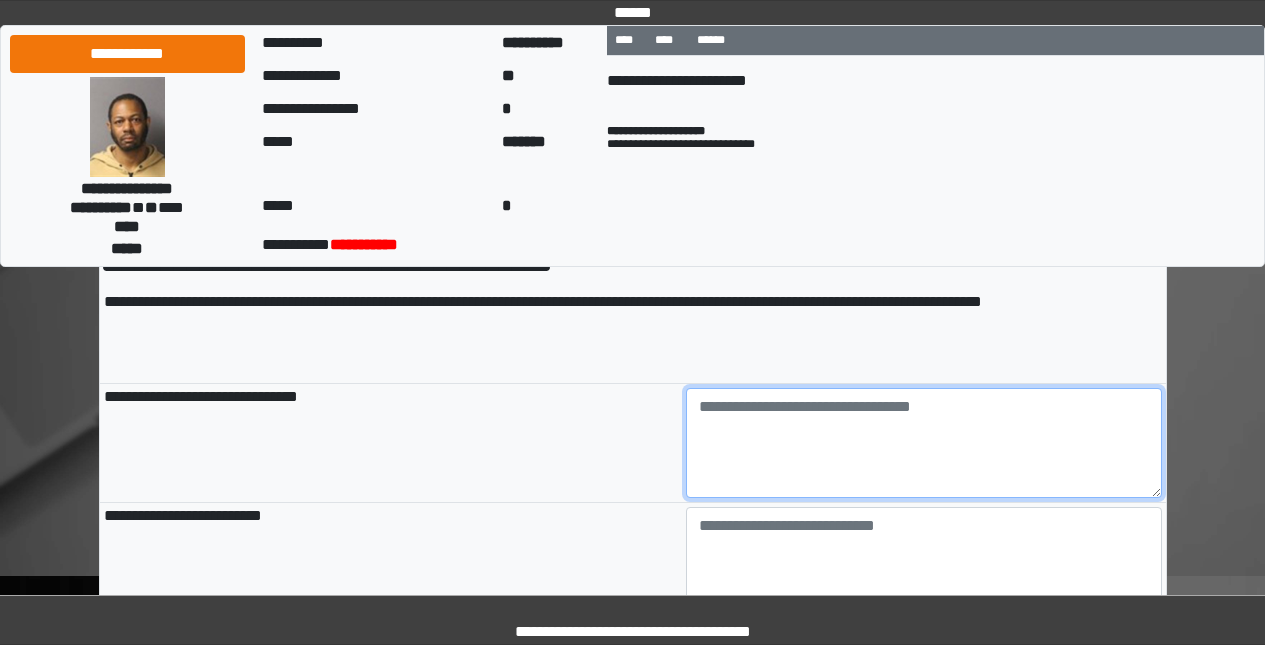 click at bounding box center (923, 443) 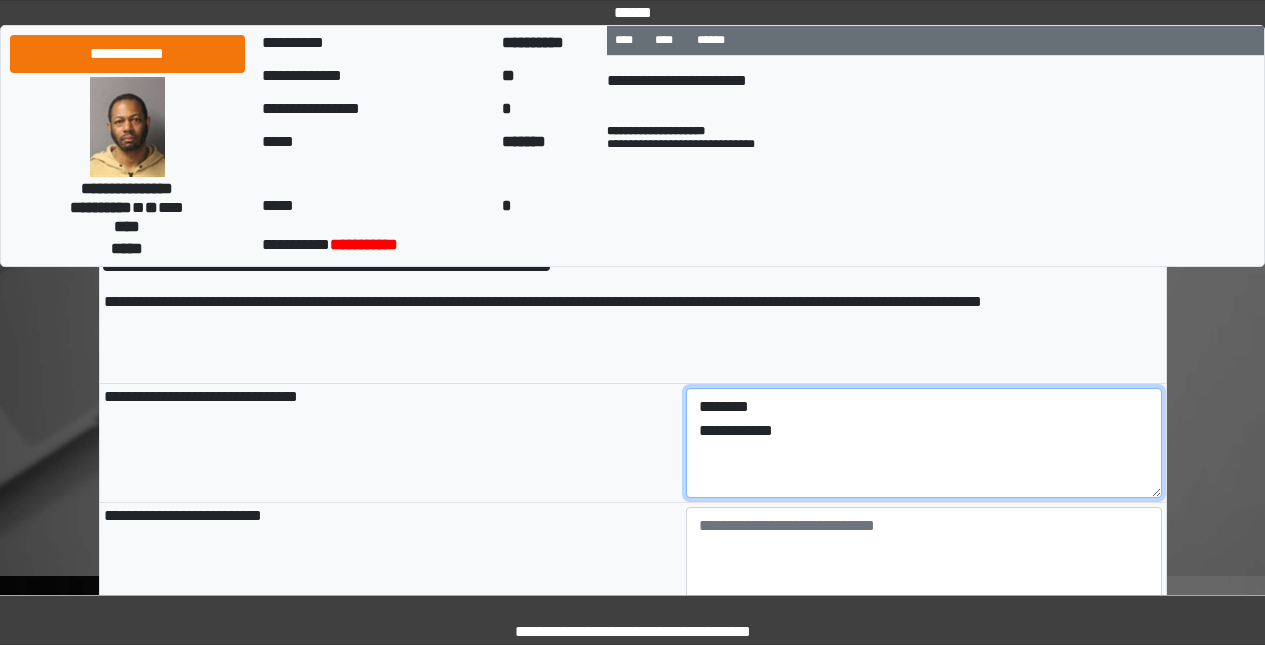 scroll, scrollTop: 175, scrollLeft: 0, axis: vertical 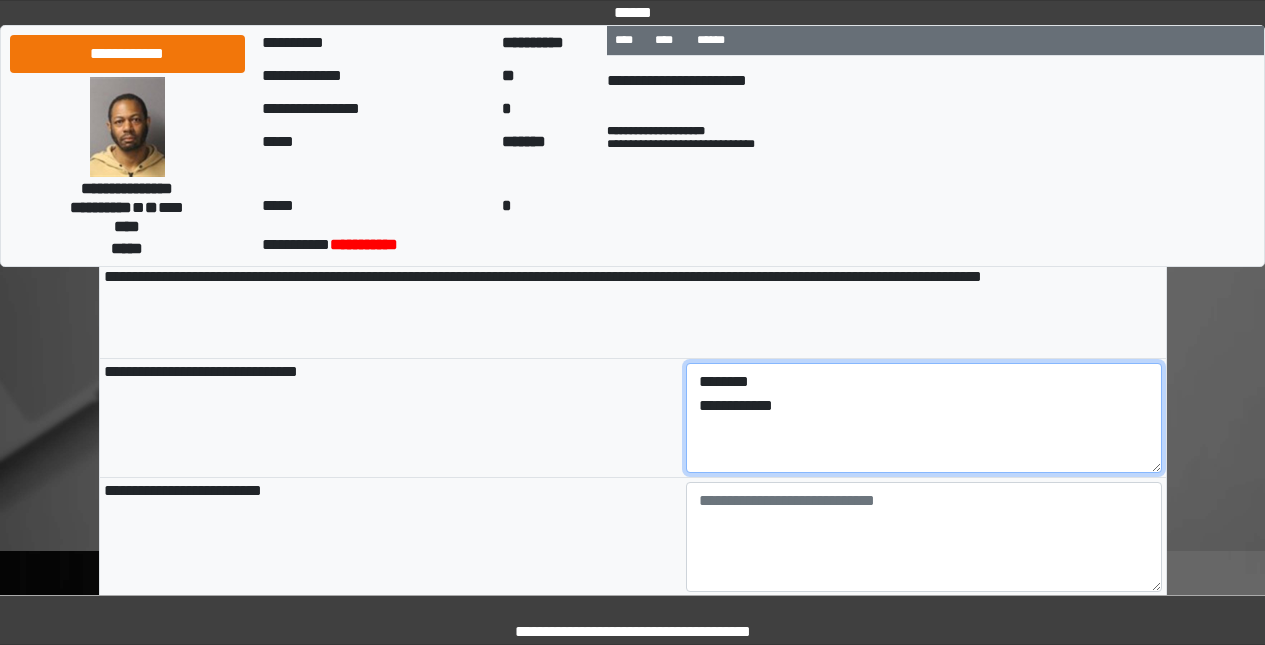 drag, startPoint x: 808, startPoint y: 409, endPoint x: 683, endPoint y: 415, distance: 125.14392 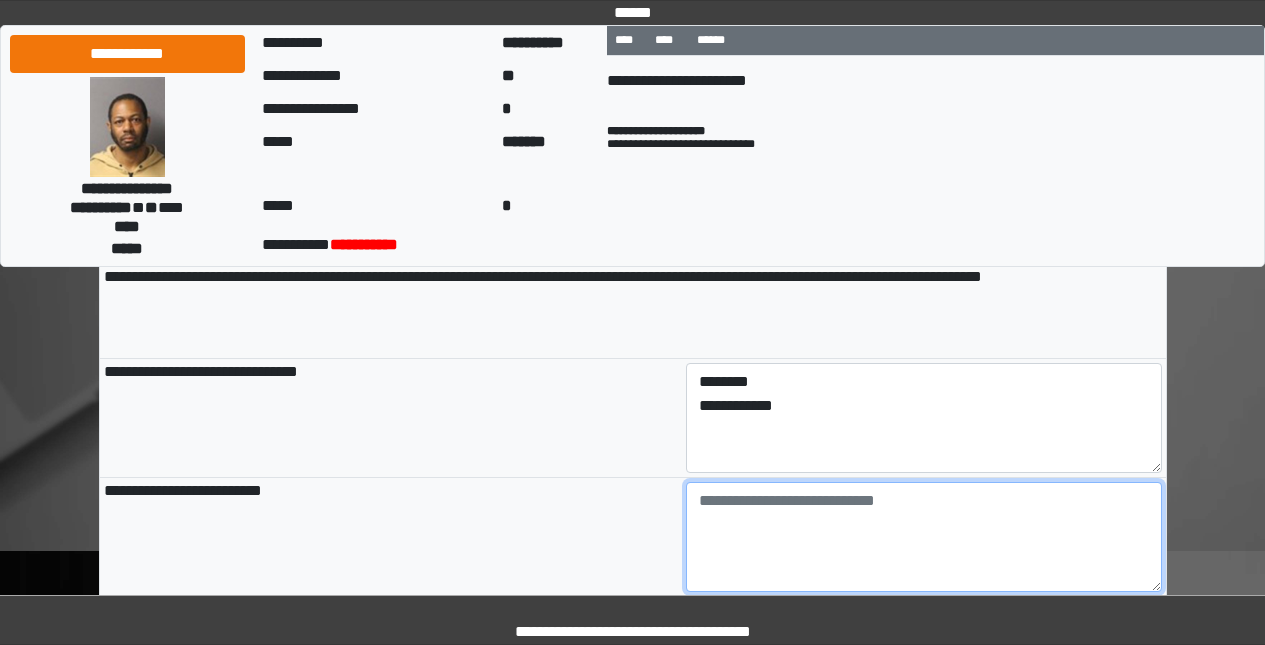 paste on "*****" 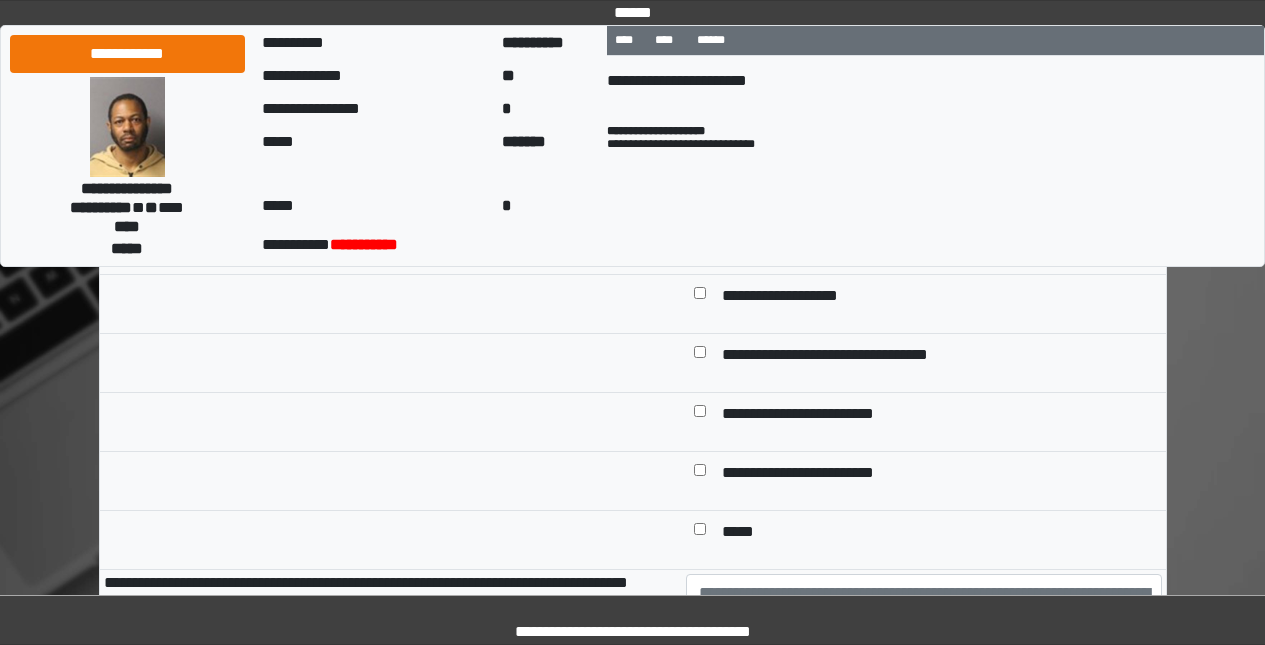 scroll, scrollTop: 863, scrollLeft: 0, axis: vertical 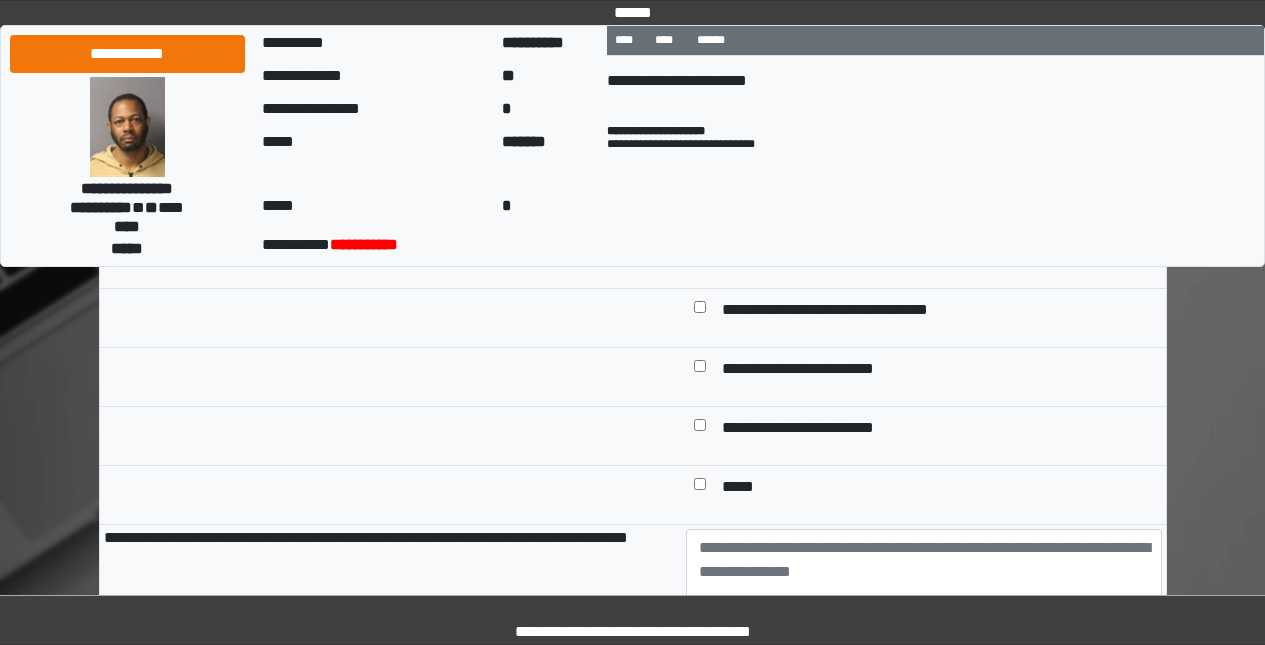 type on "*****" 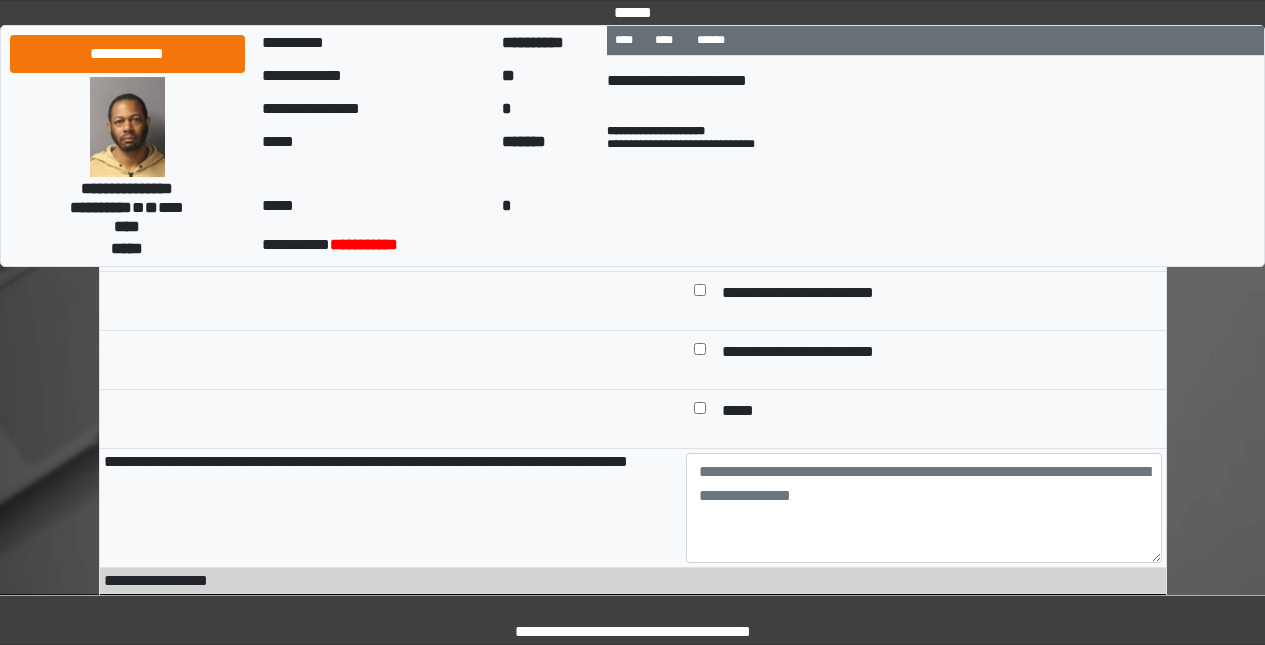 scroll, scrollTop: 943, scrollLeft: 0, axis: vertical 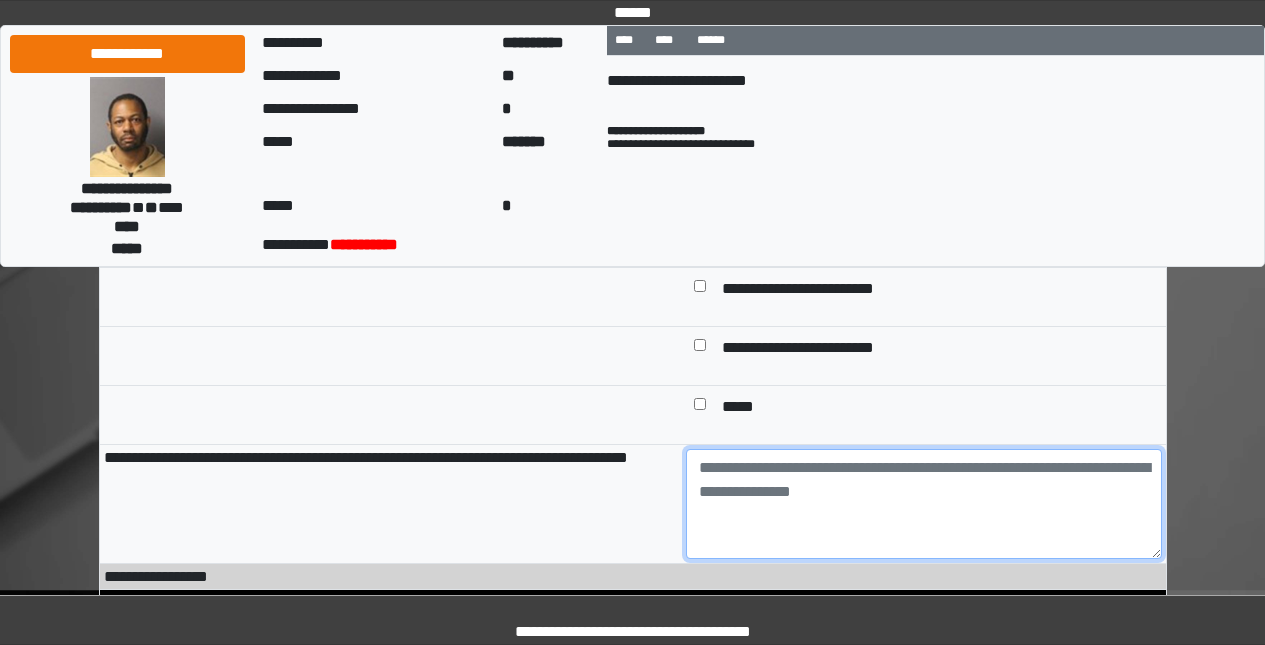 click at bounding box center (923, 504) 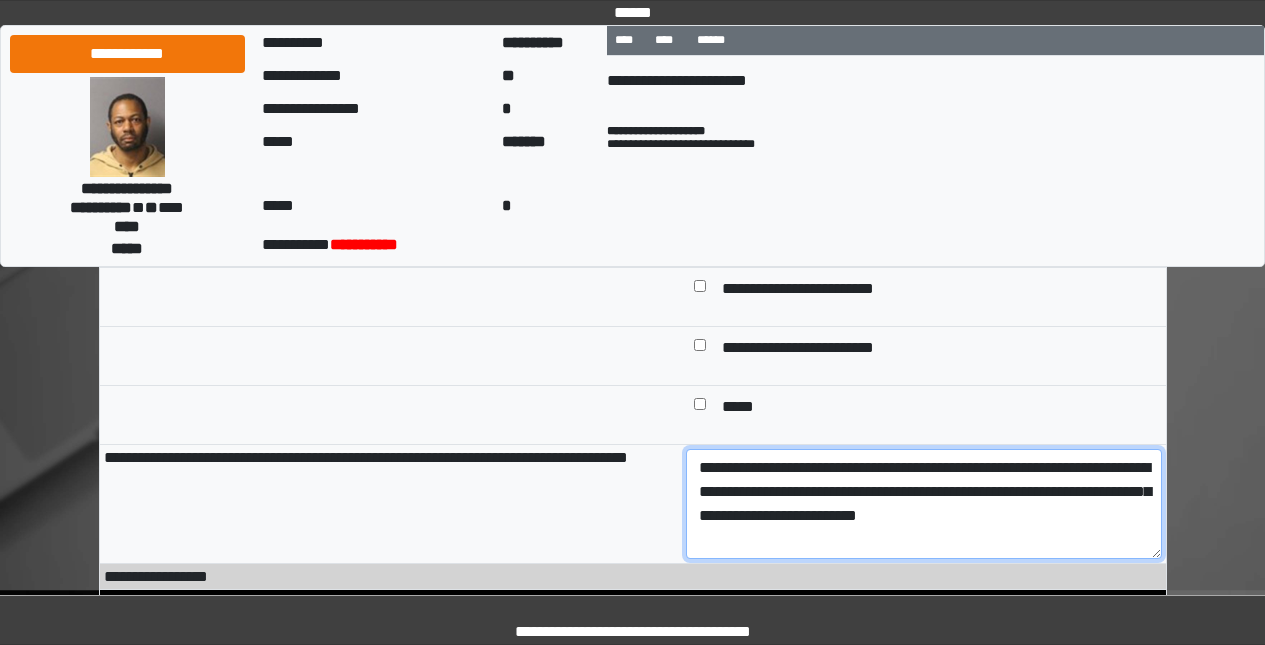 click on "**********" at bounding box center (923, 504) 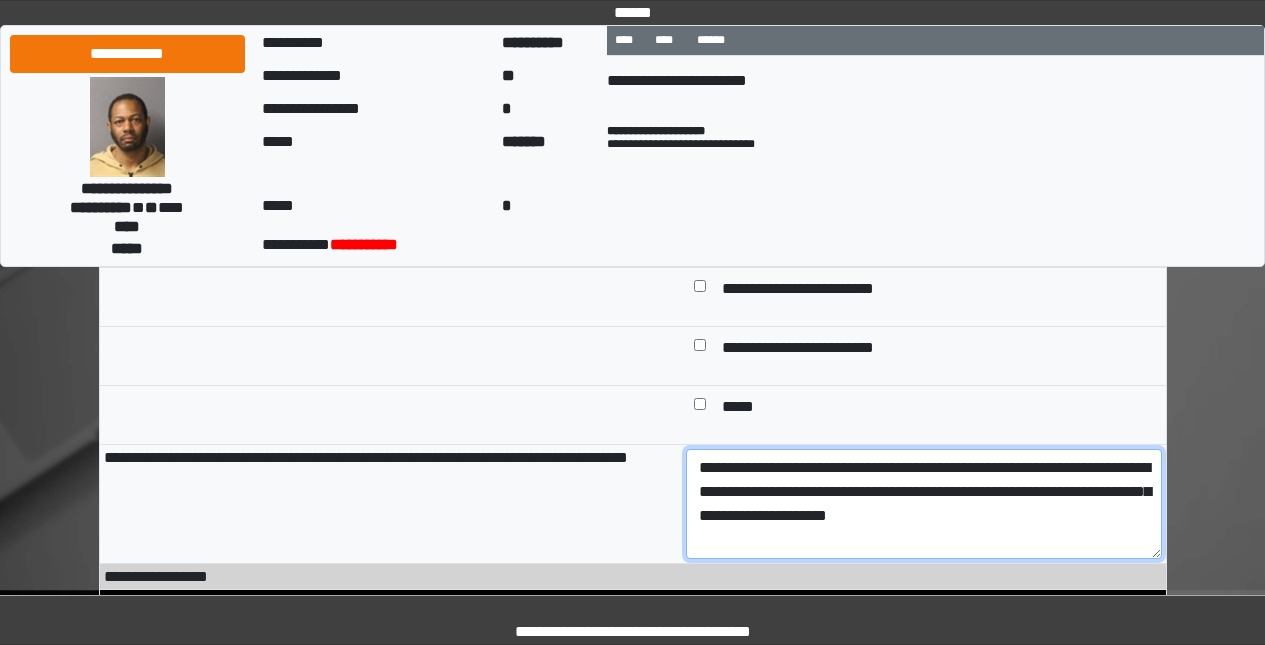 click on "**********" at bounding box center (923, 504) 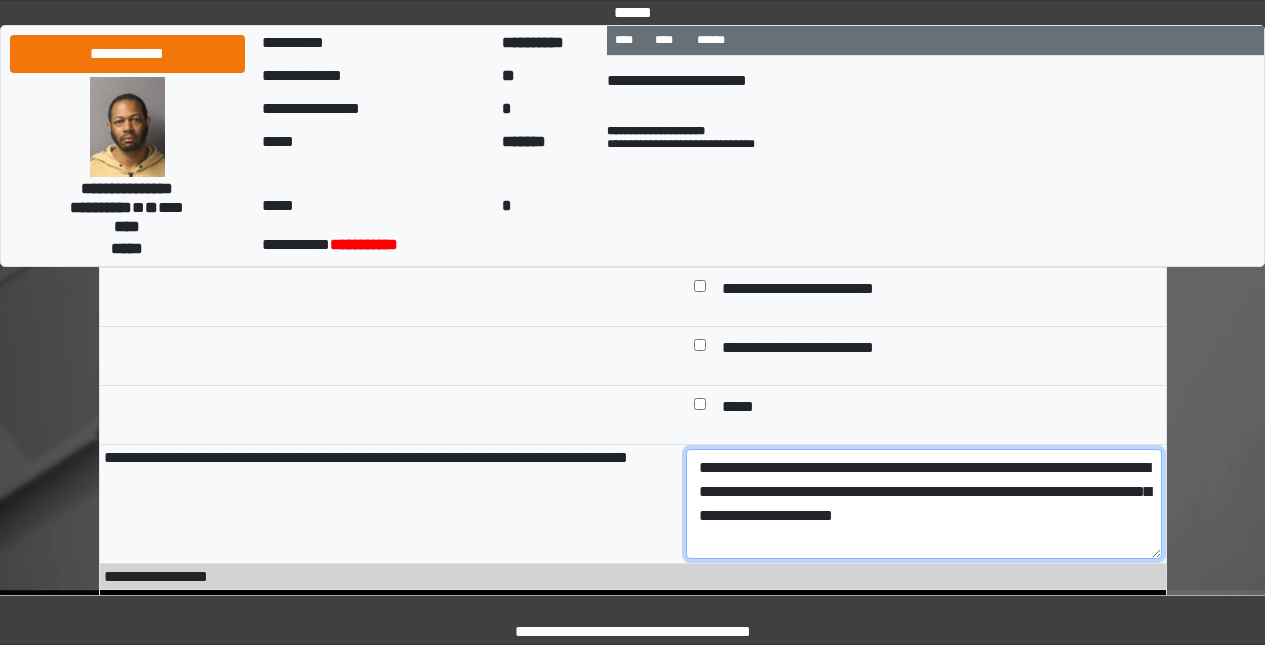 click on "**********" at bounding box center [923, 504] 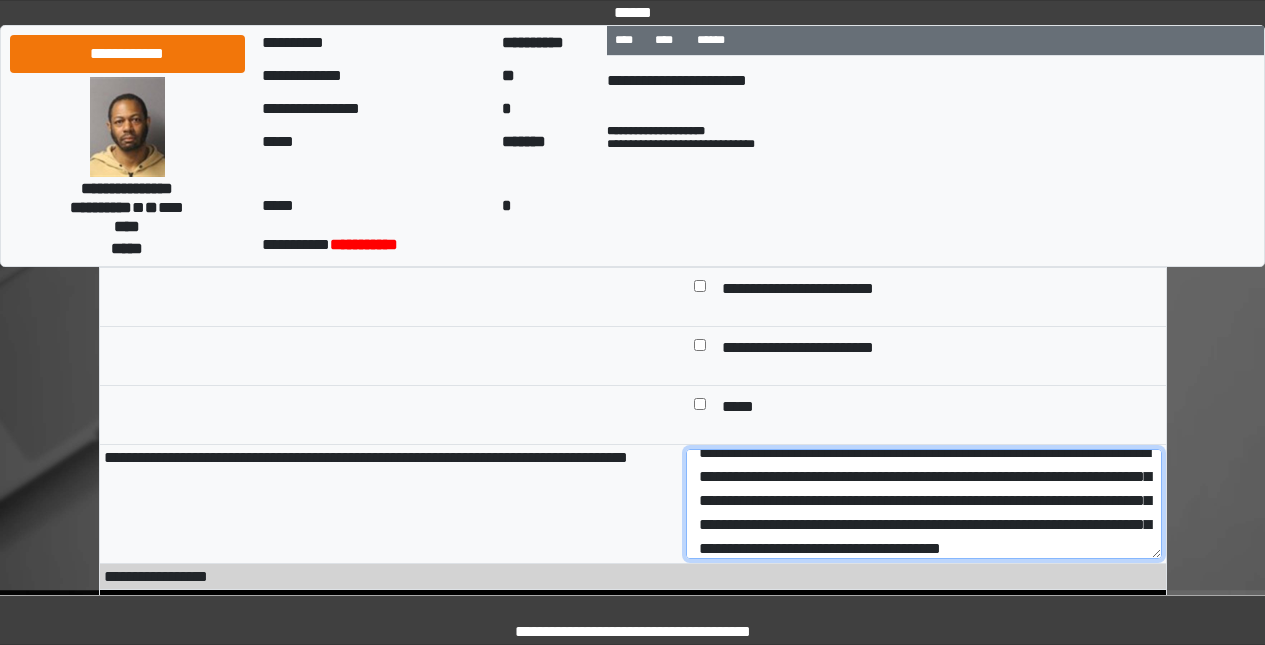 scroll, scrollTop: 48, scrollLeft: 0, axis: vertical 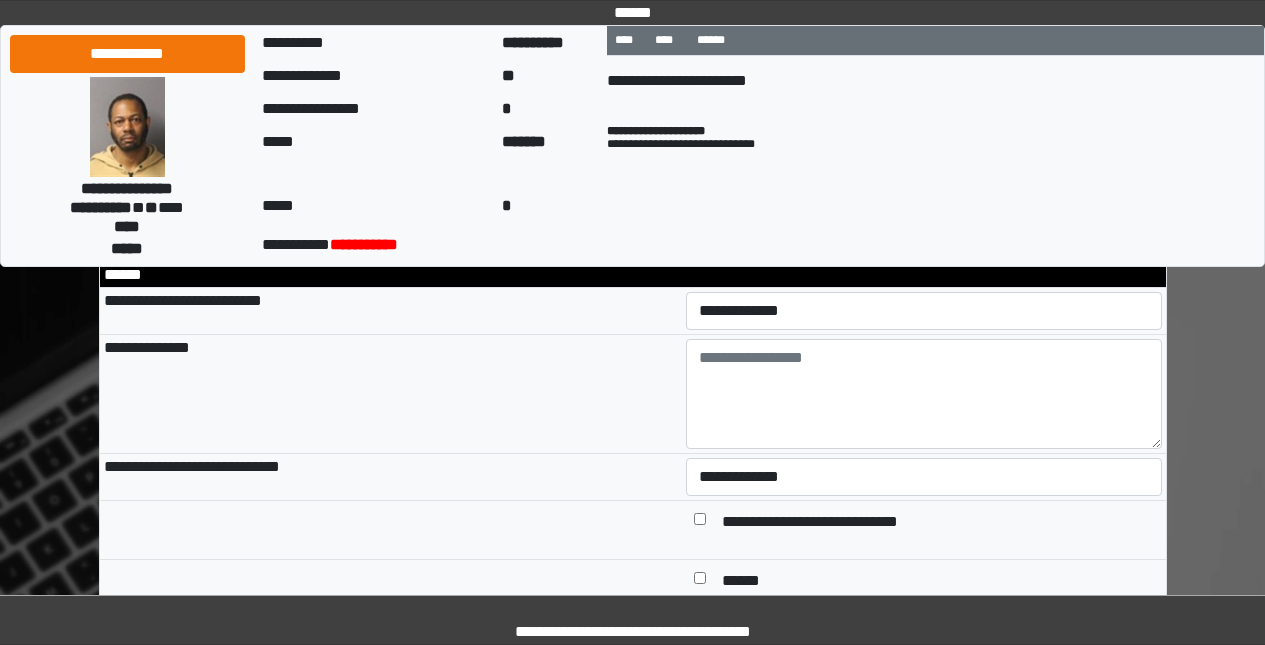 type on "**********" 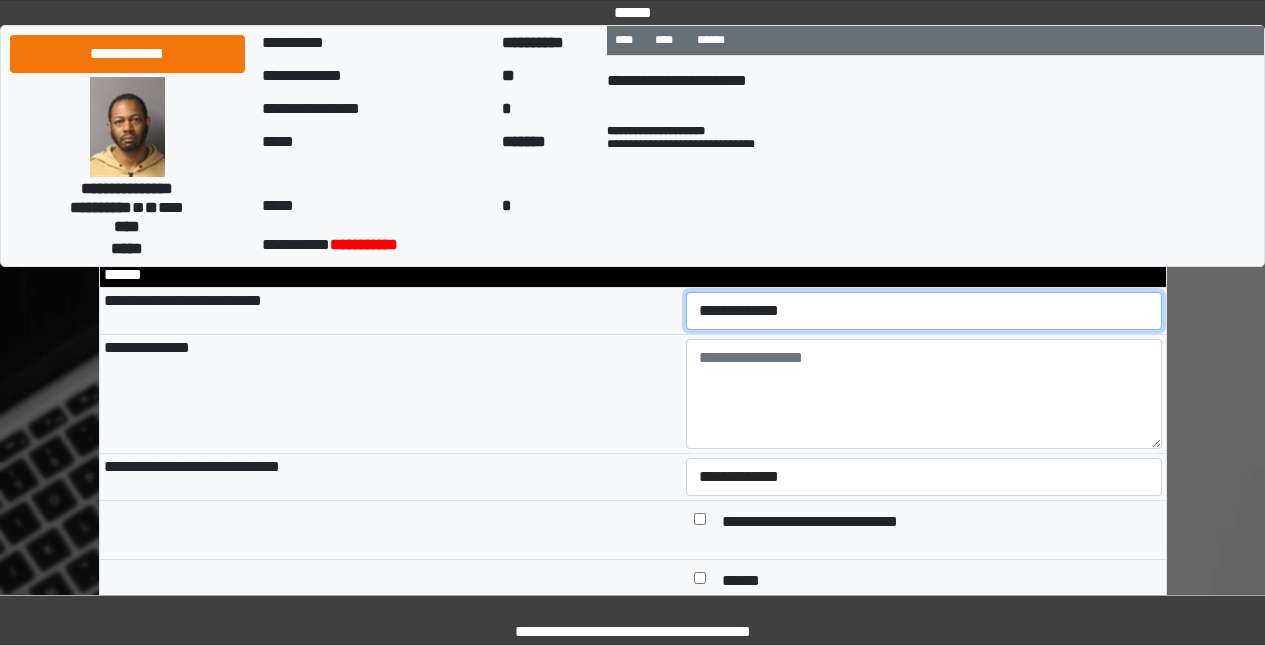 select on "*" 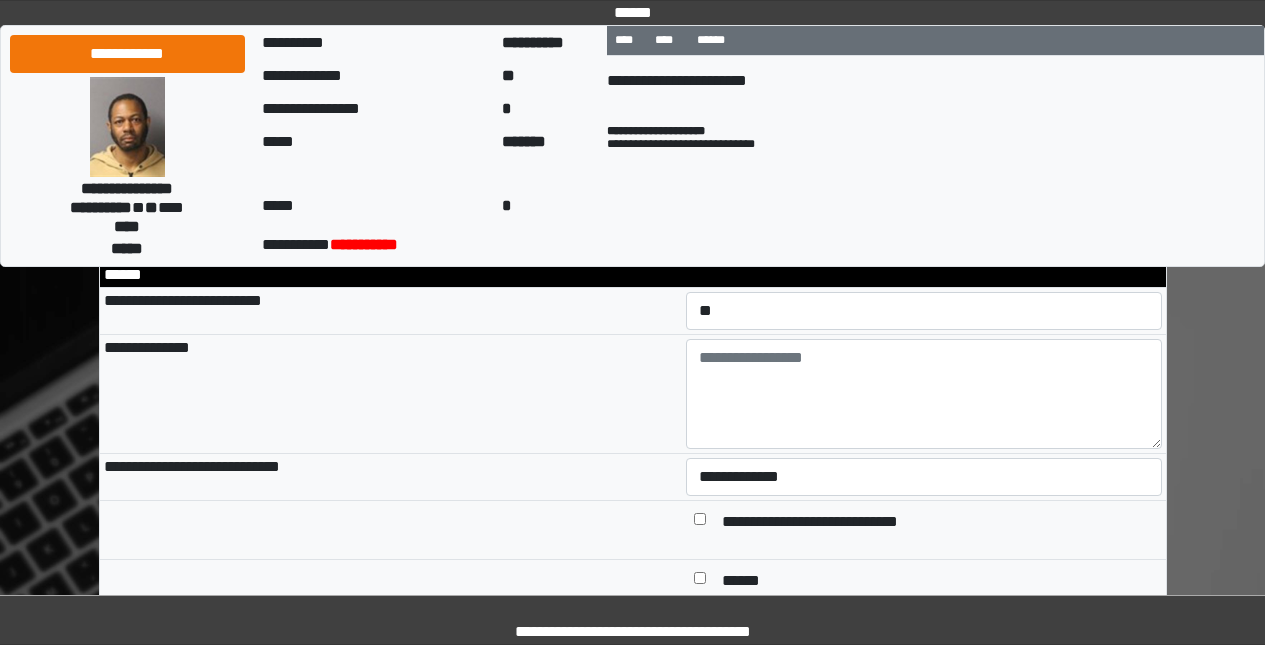 click on "**********" at bounding box center (391, 394) 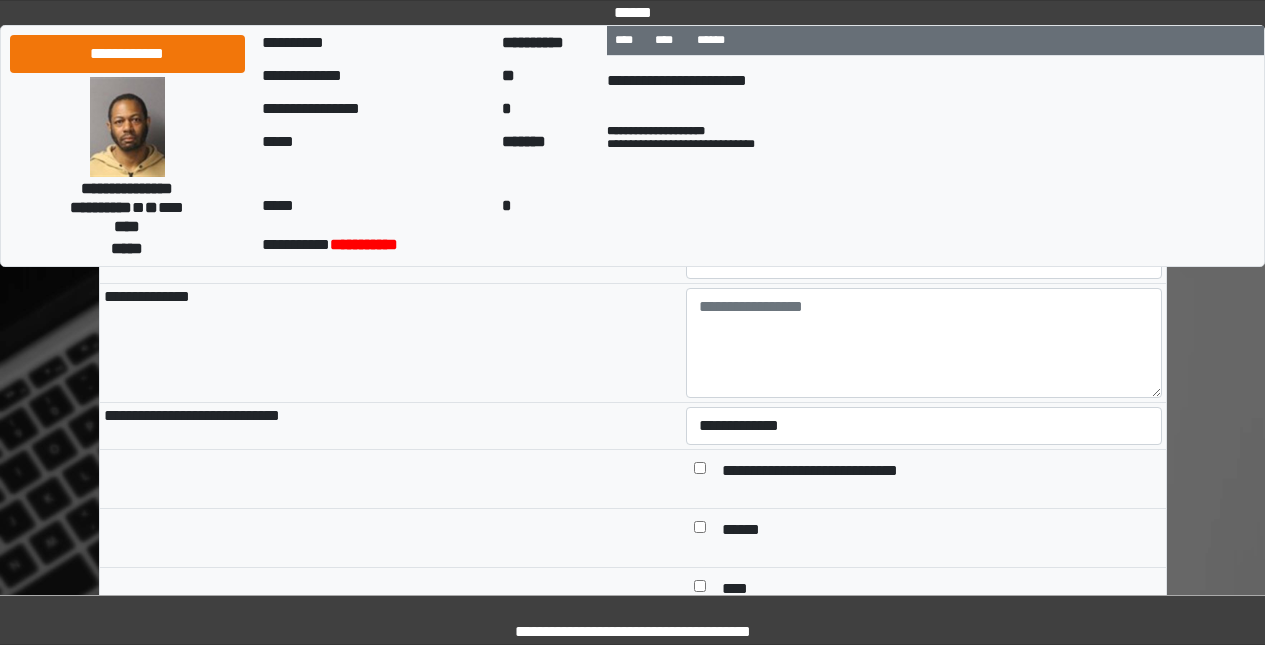 click on "******" at bounding box center (748, 530) 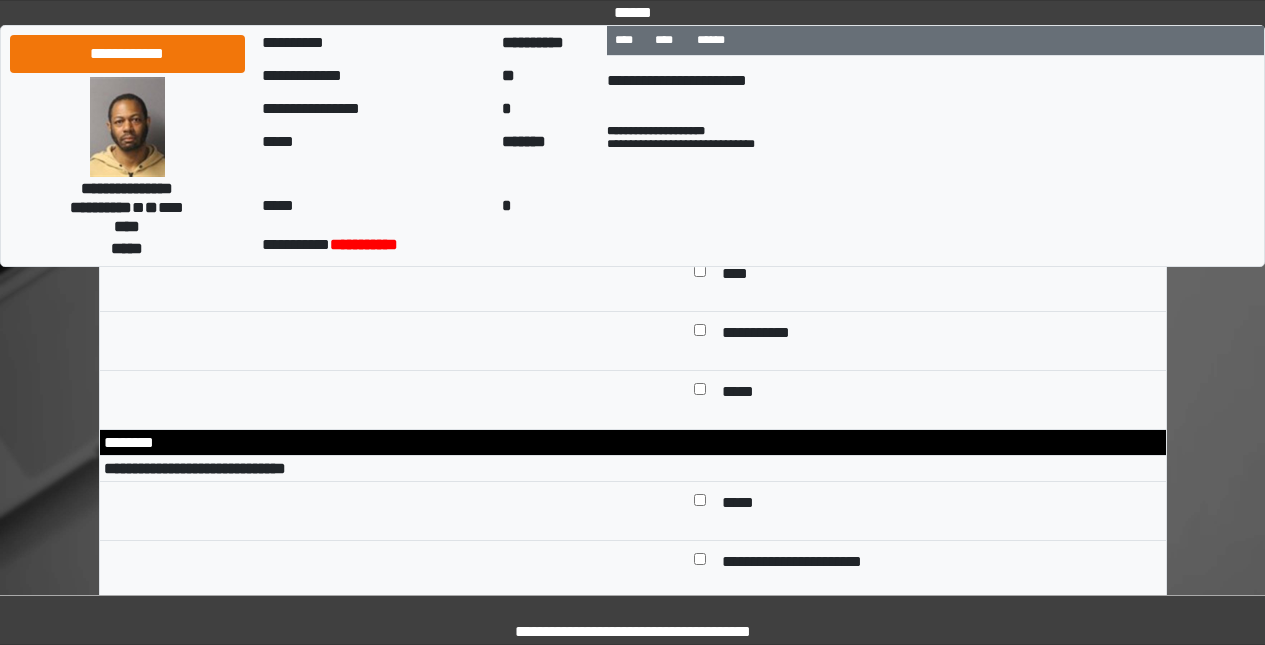 scroll, scrollTop: 1852, scrollLeft: 0, axis: vertical 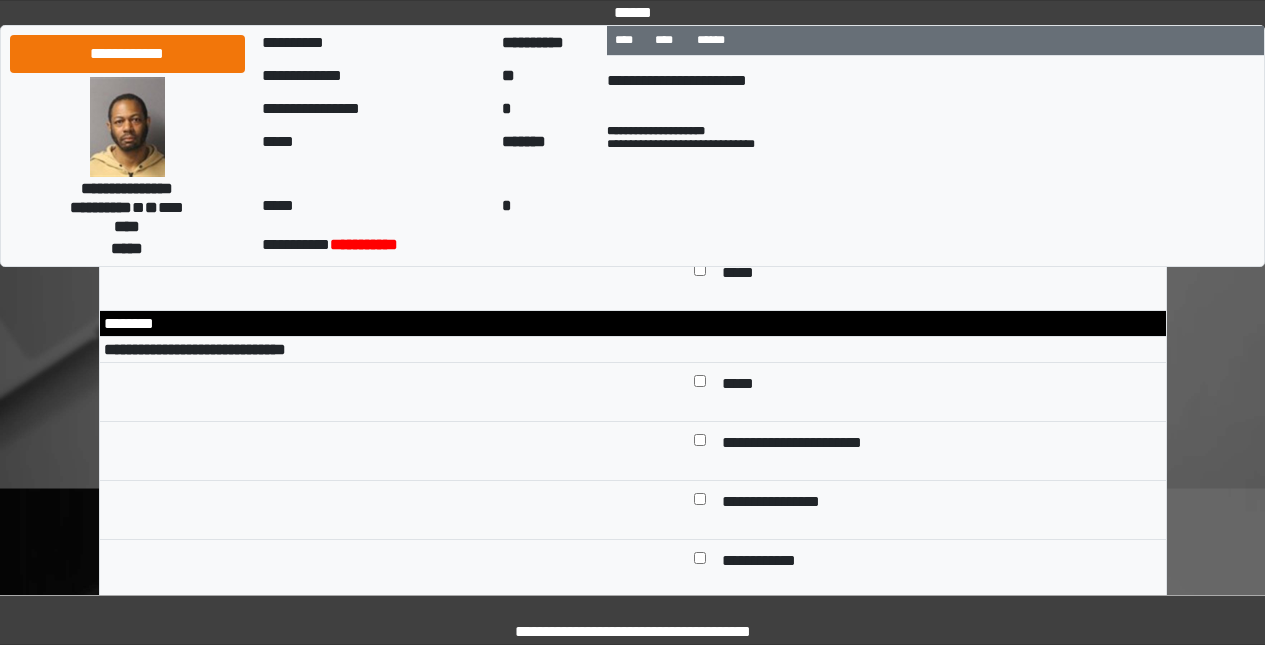 click on "*****" at bounding box center [937, 384] 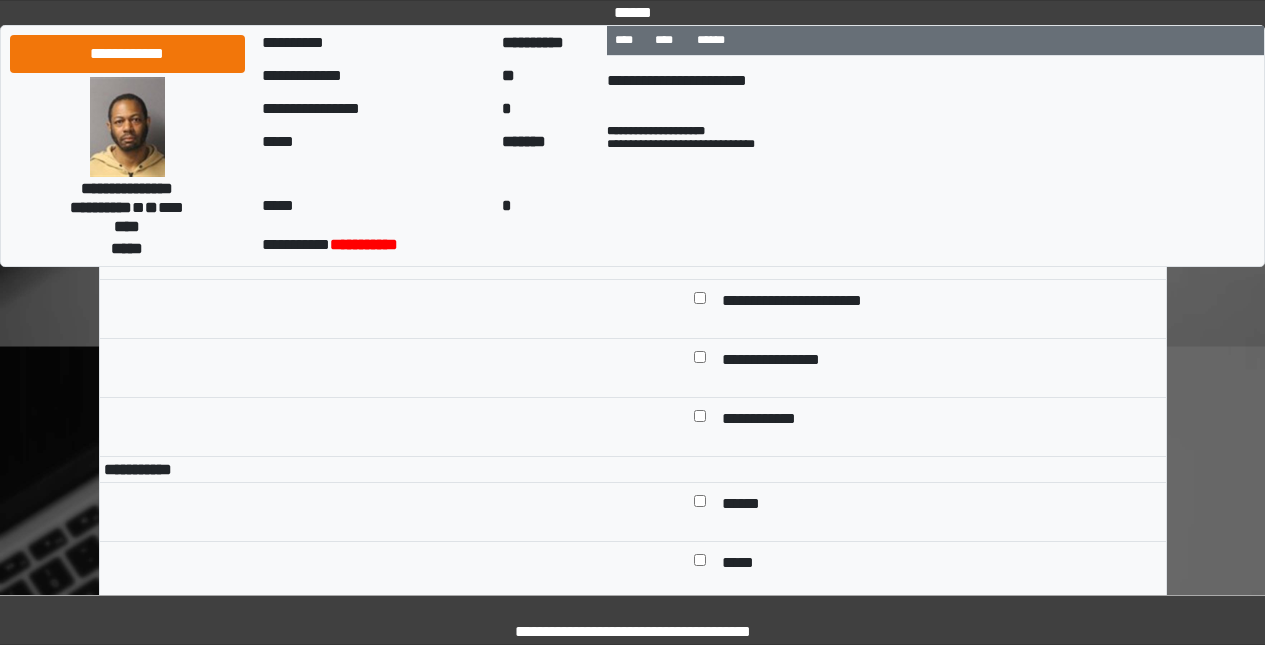 scroll, scrollTop: 1998, scrollLeft: 0, axis: vertical 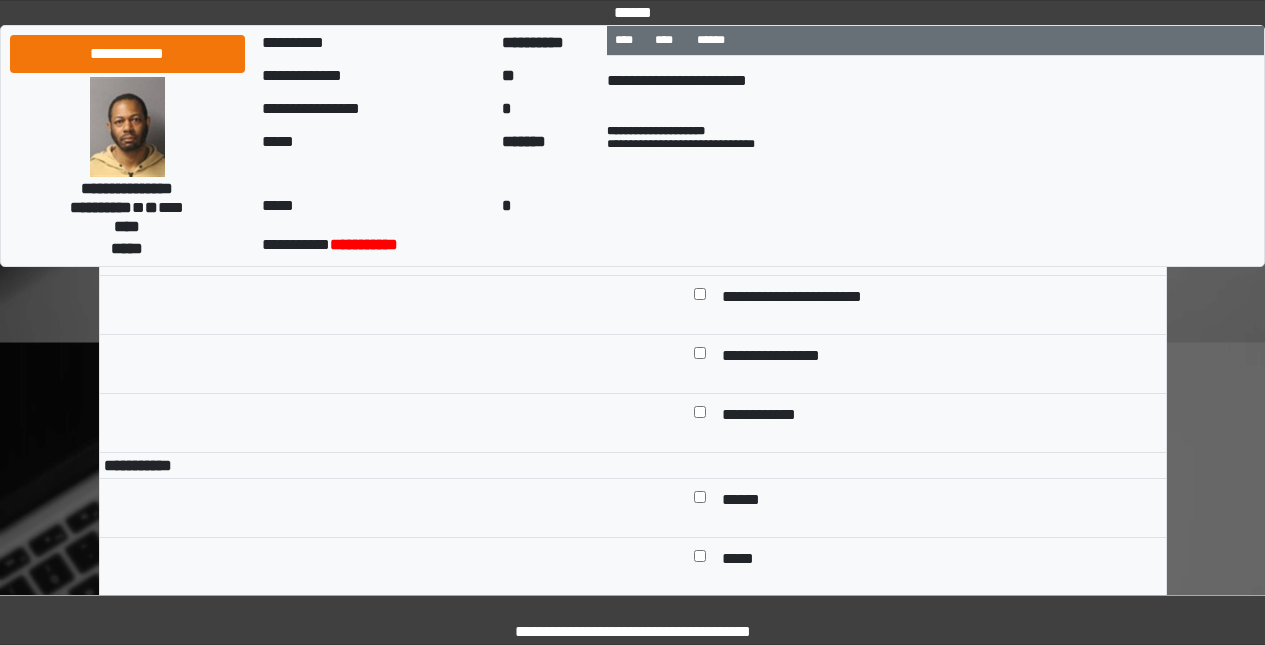 click on "******" at bounding box center (749, 500) 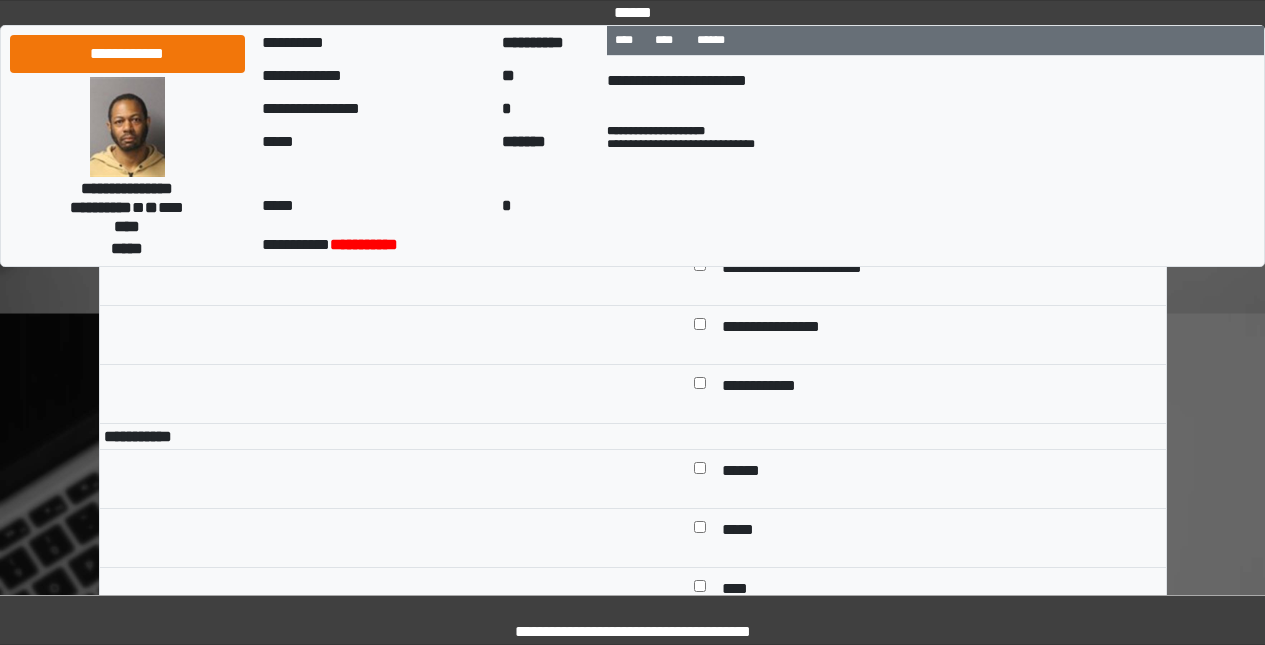 scroll, scrollTop: 2159, scrollLeft: 0, axis: vertical 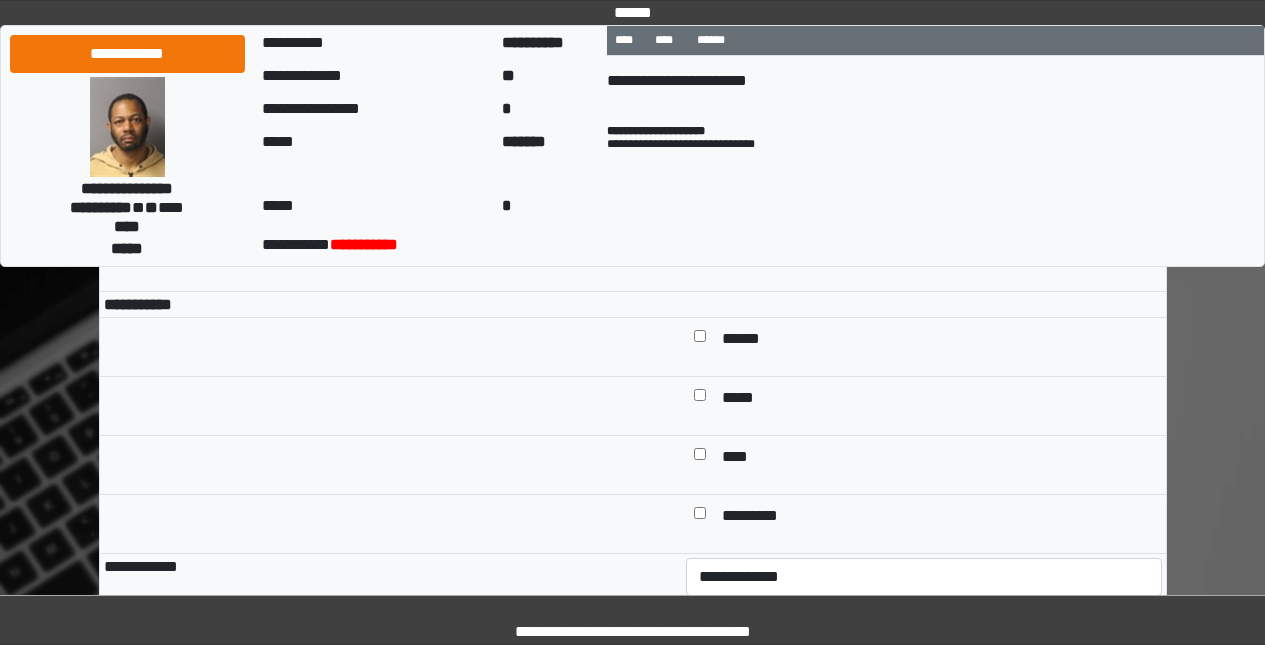 click on "*****" at bounding box center (744, 398) 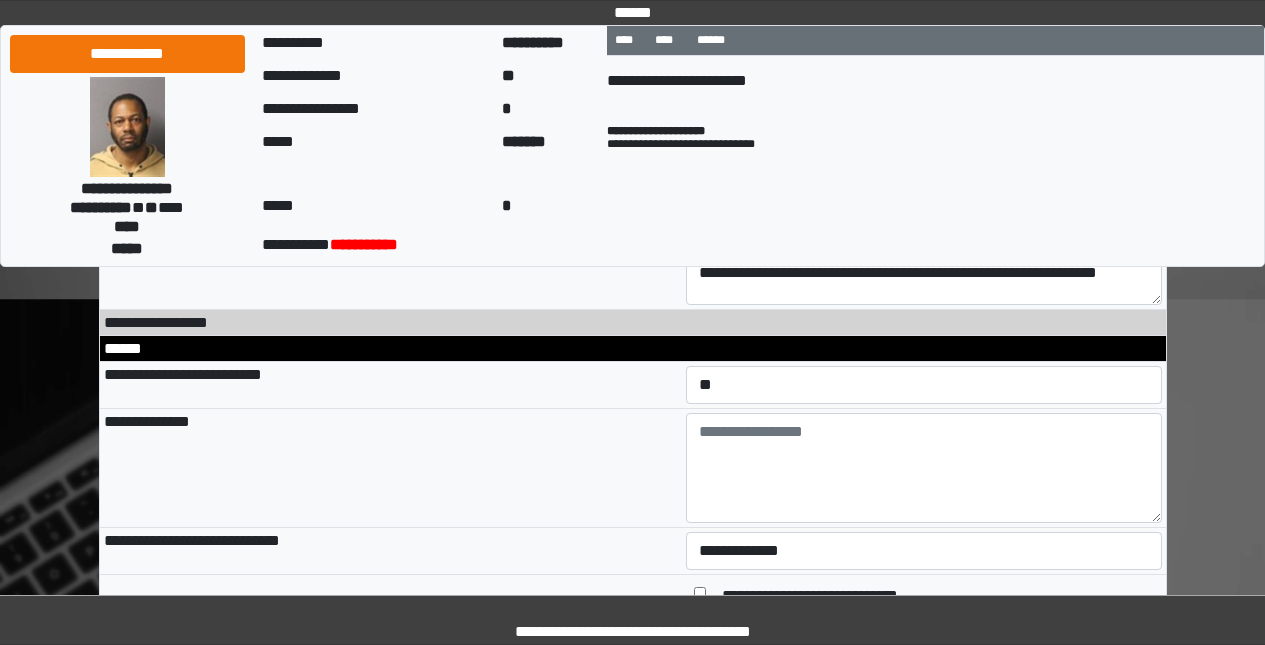 scroll, scrollTop: 809, scrollLeft: 0, axis: vertical 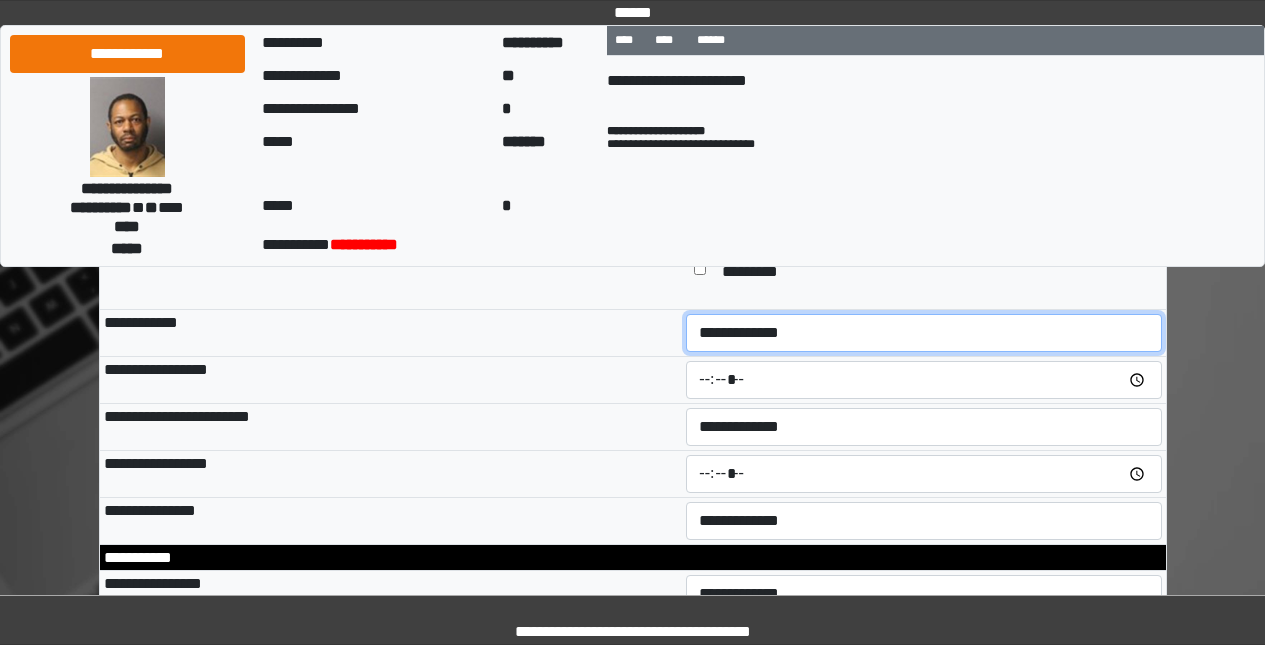 select on "*" 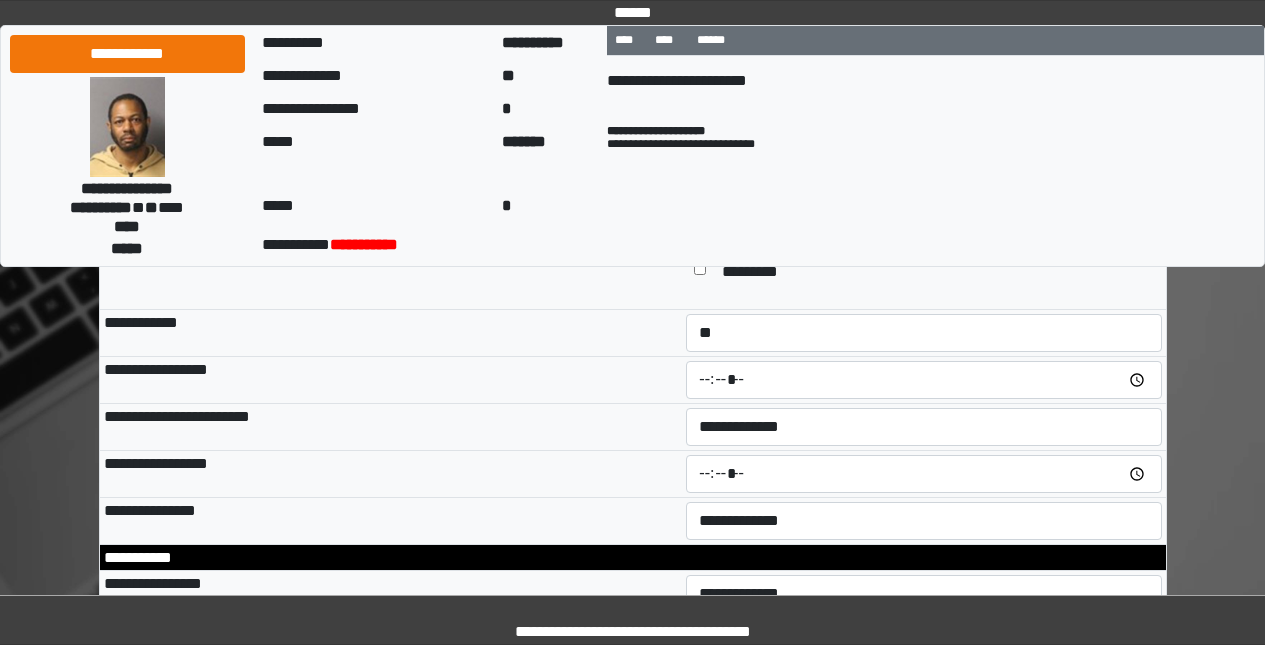 click on "**********" at bounding box center (391, 380) 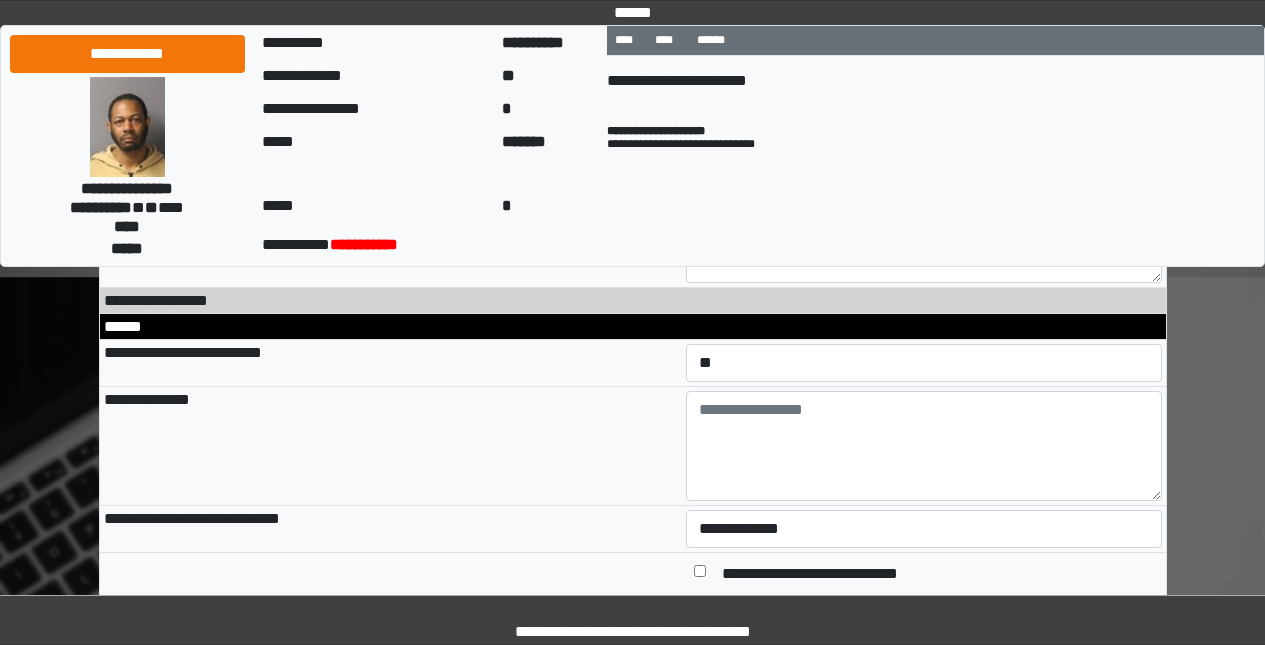 scroll, scrollTop: 1084, scrollLeft: 0, axis: vertical 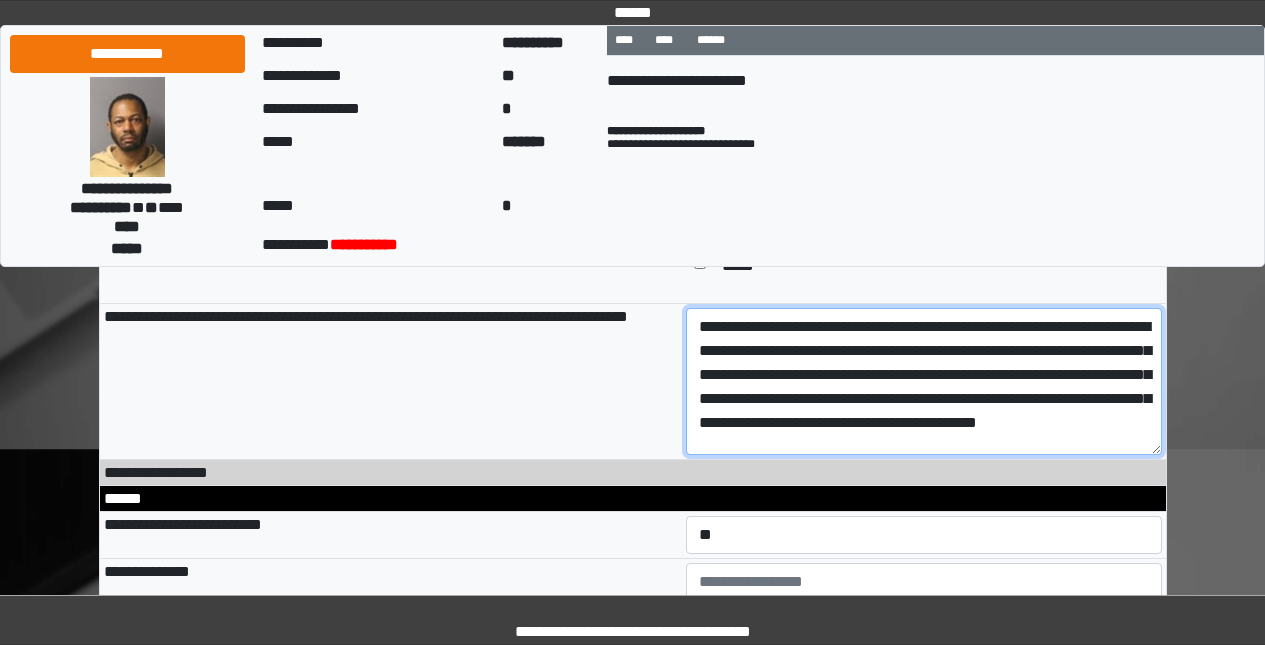 drag, startPoint x: 1108, startPoint y: 396, endPoint x: 766, endPoint y: 401, distance: 342.03656 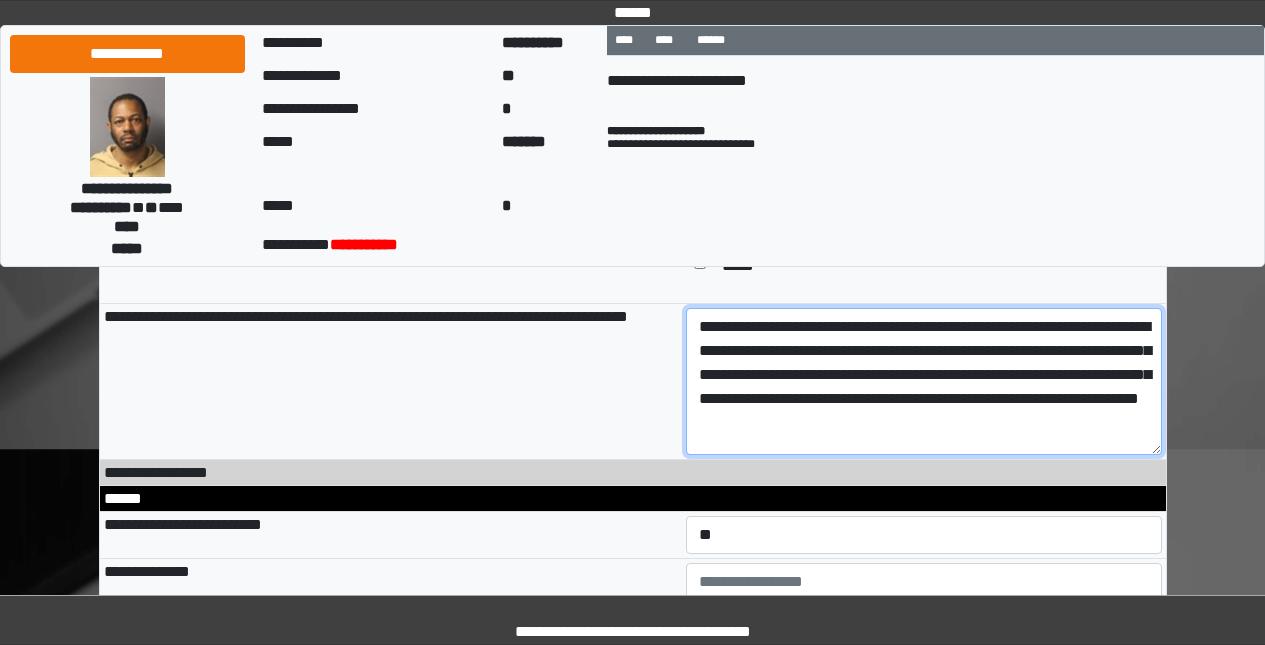 scroll, scrollTop: 11, scrollLeft: 0, axis: vertical 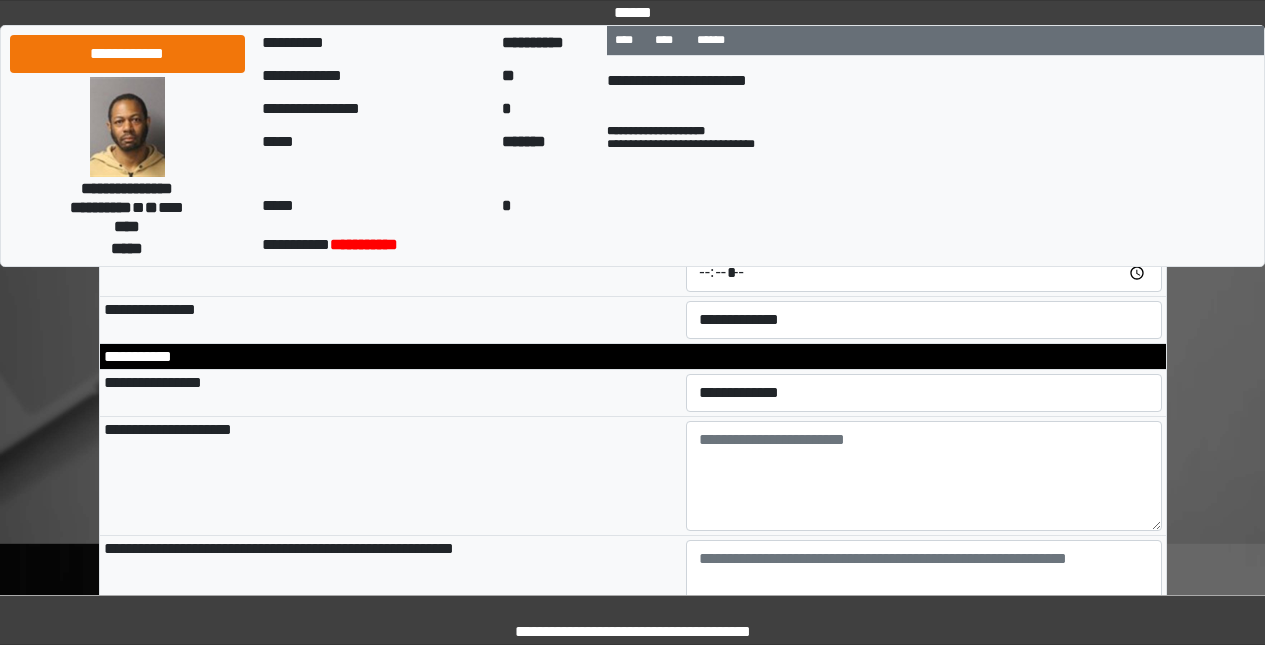 click on "**********" at bounding box center (923, 393) 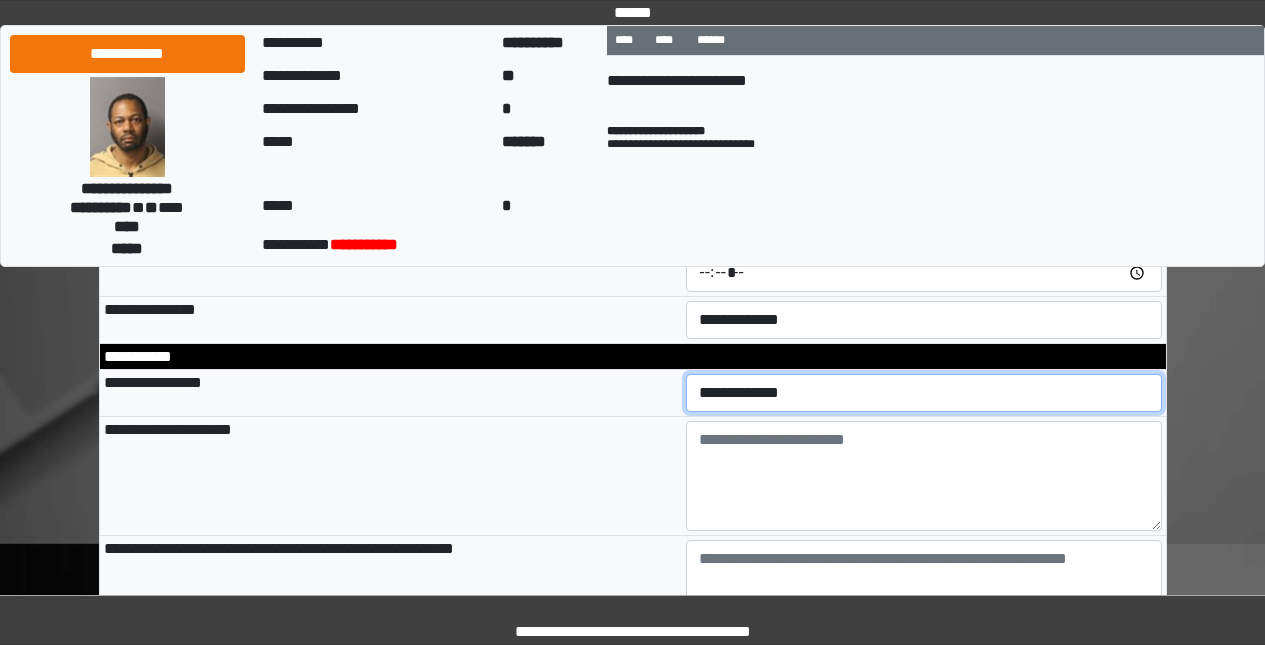 select on "*" 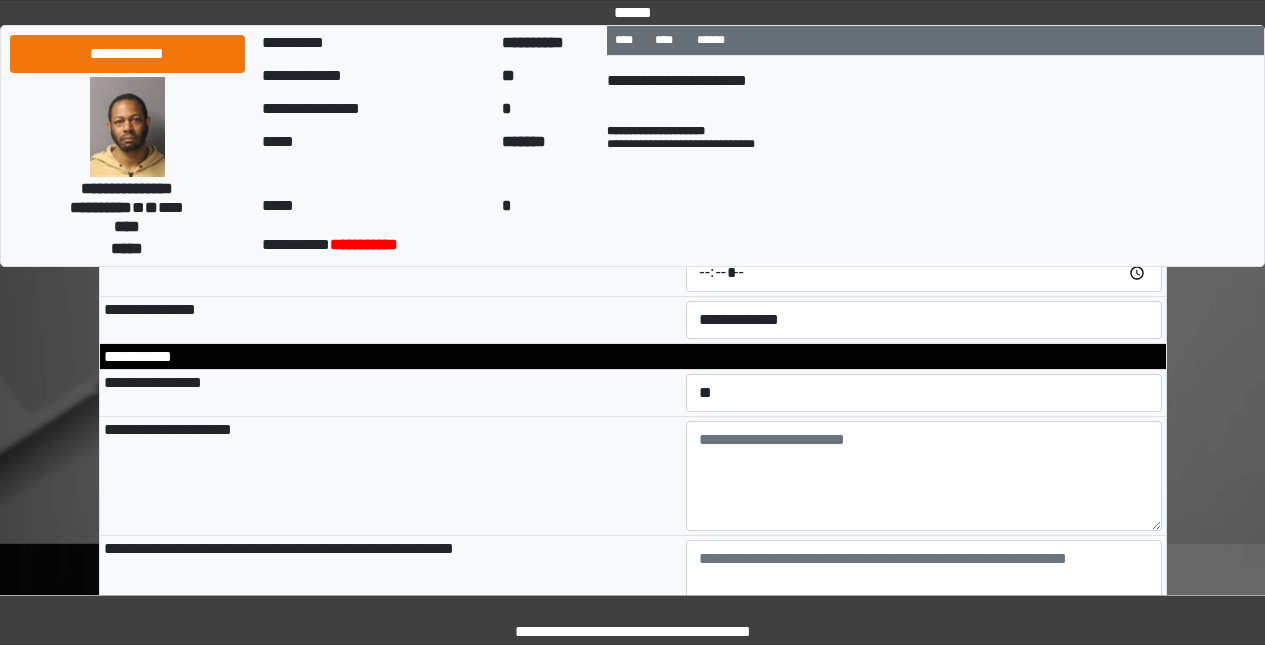 click on "**********" at bounding box center (391, 476) 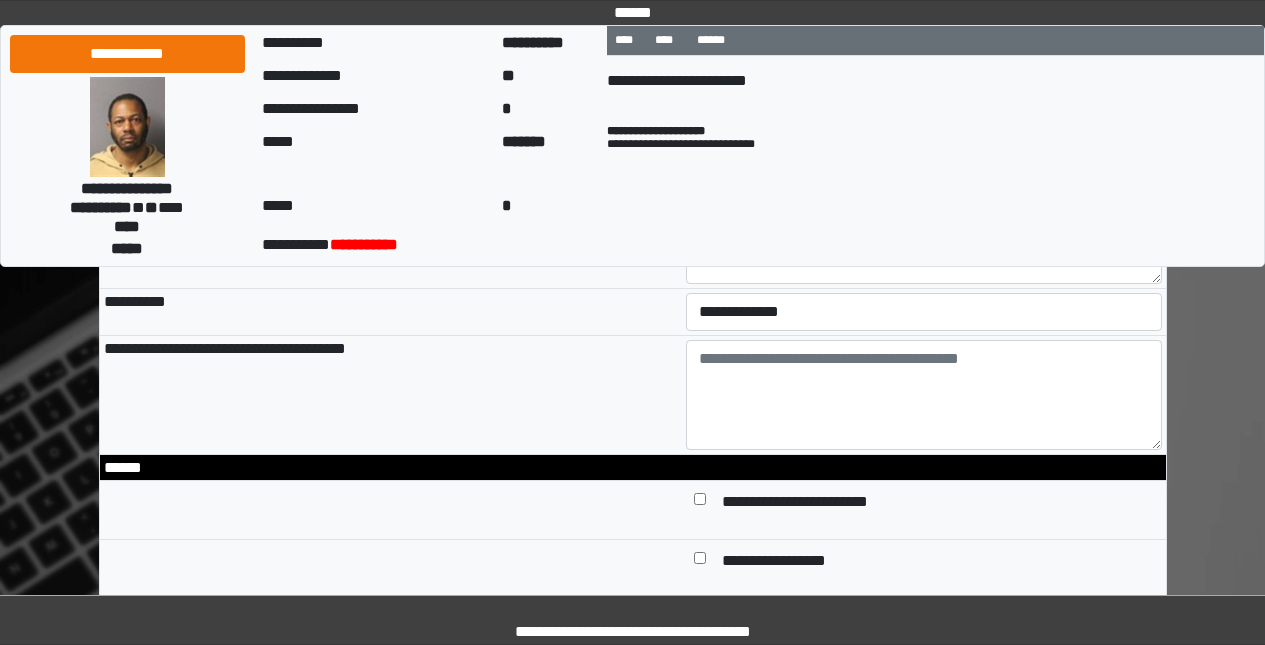 scroll, scrollTop: 3192, scrollLeft: 0, axis: vertical 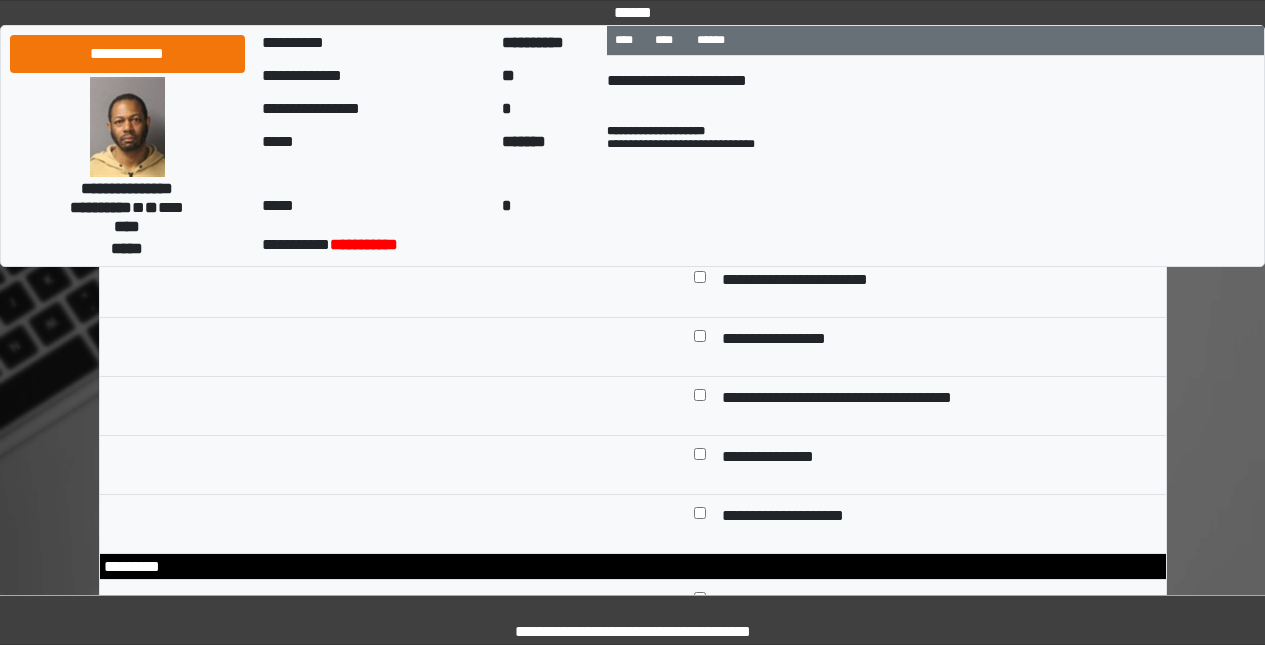 click on "**********" at bounding box center [812, 280] 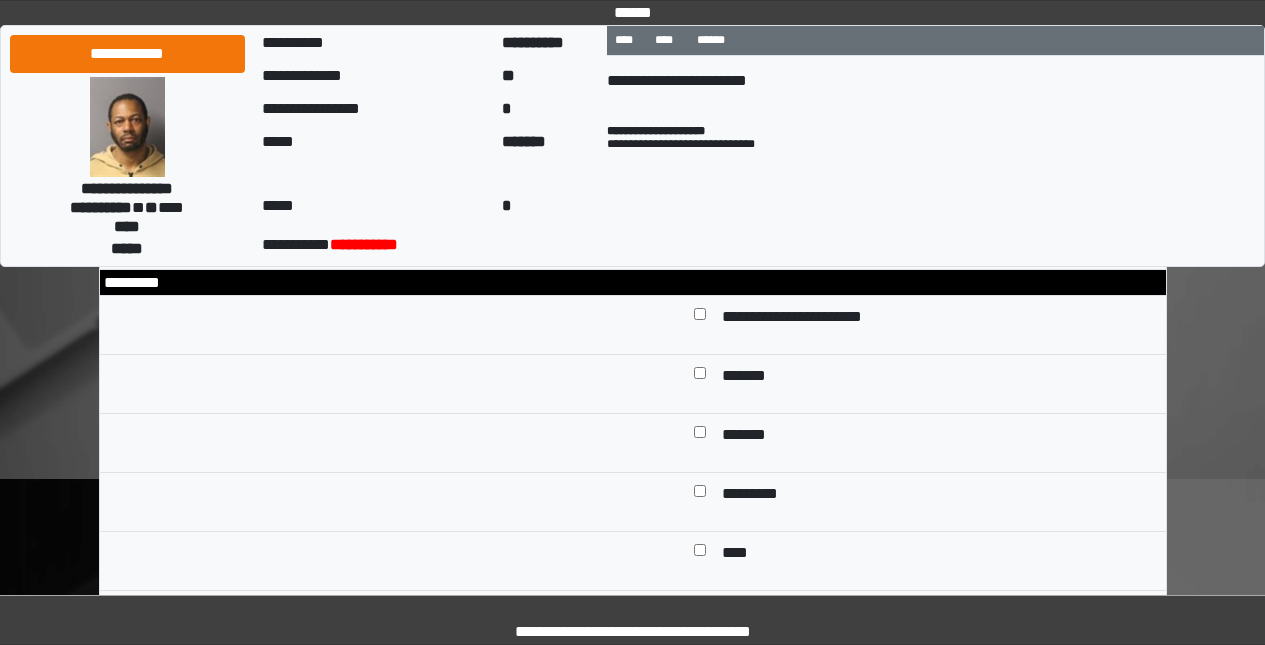 click on "*******" at bounding box center (751, 376) 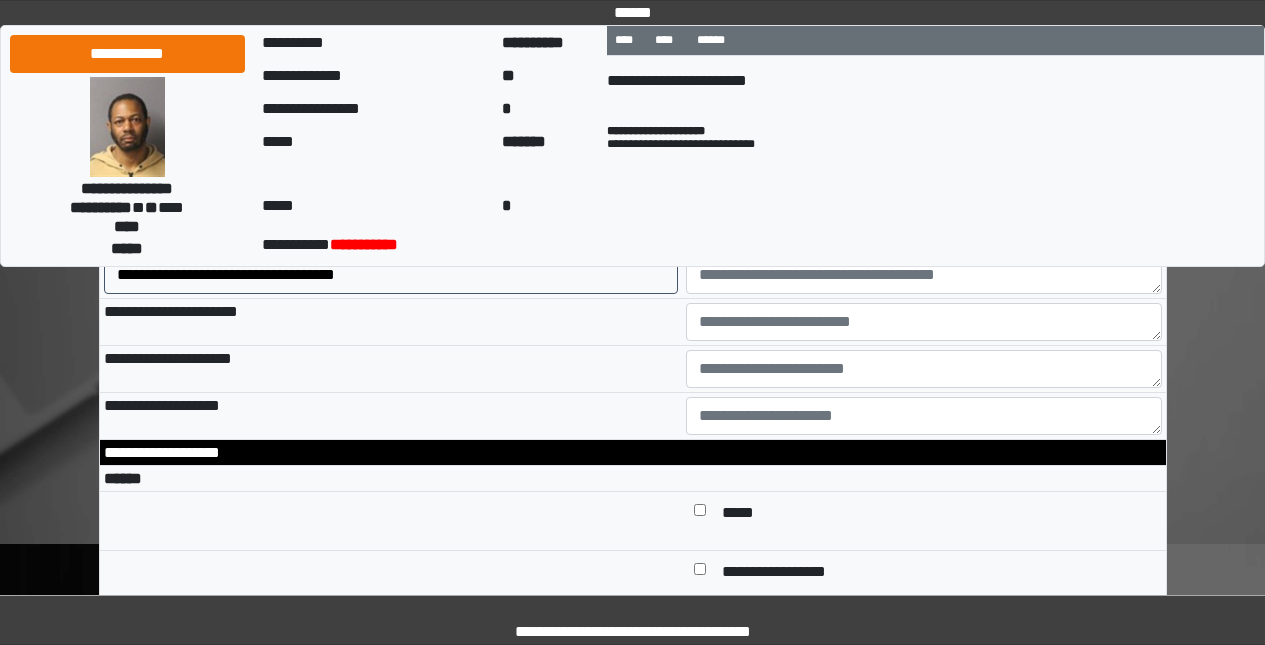 scroll, scrollTop: 4343, scrollLeft: 0, axis: vertical 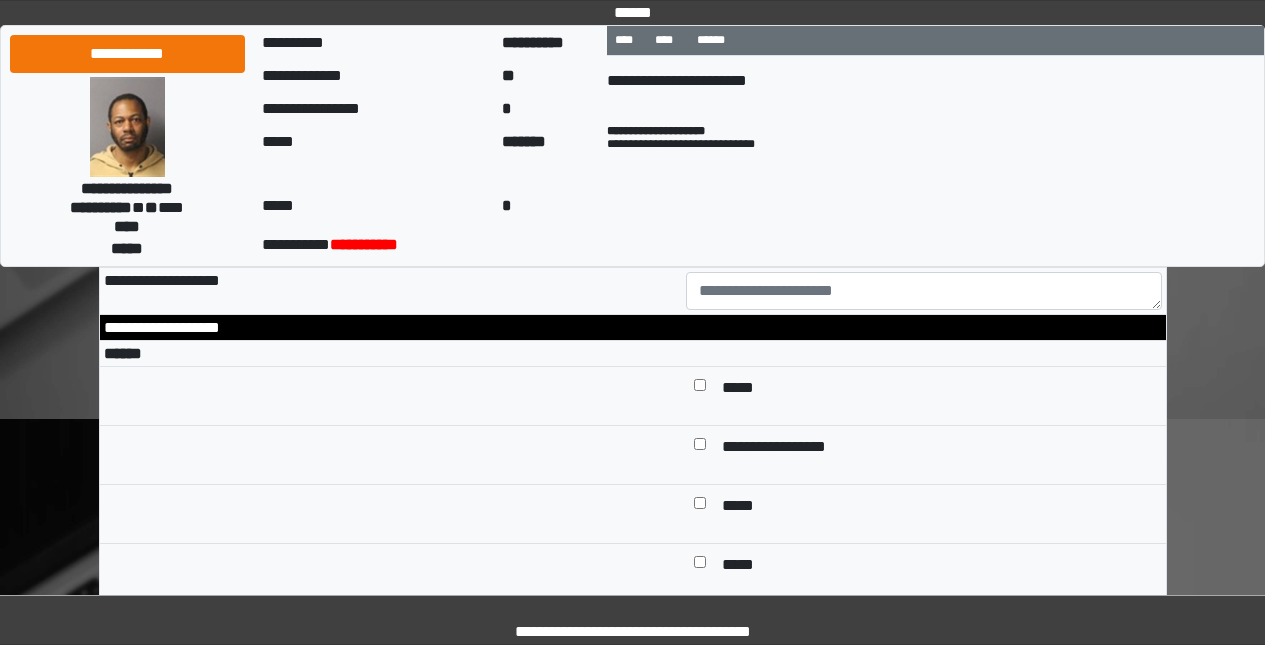 click on "*****" at bounding box center (937, 388) 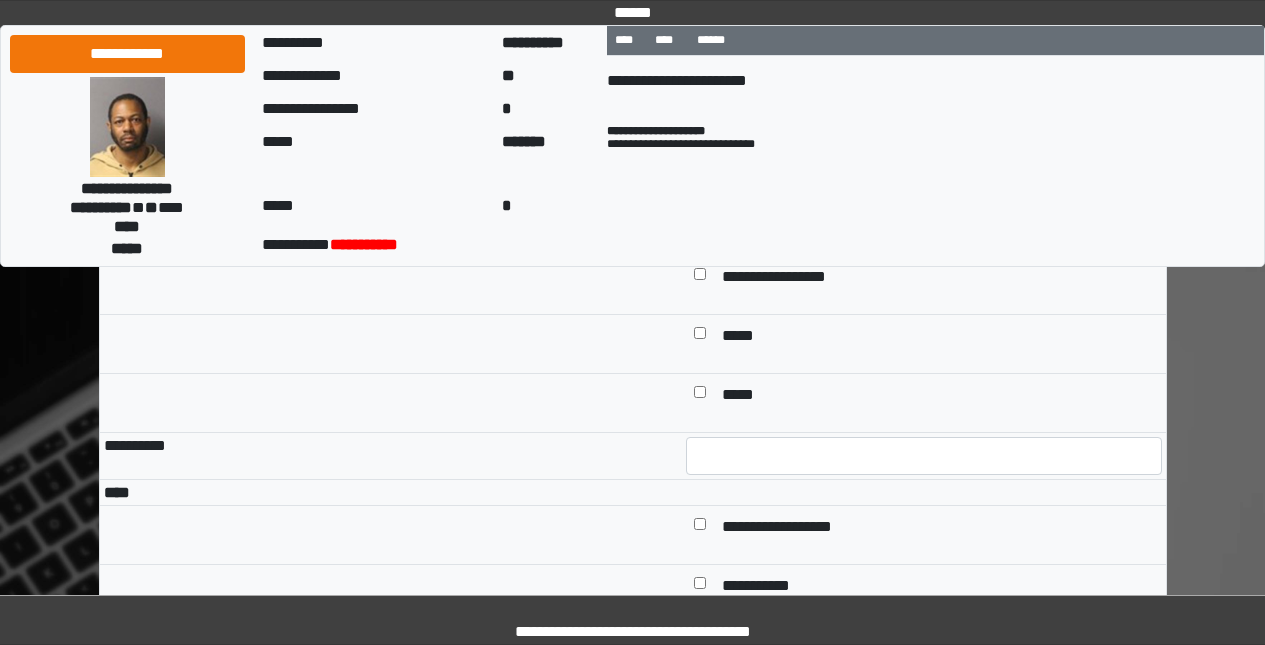 scroll, scrollTop: 4672, scrollLeft: 0, axis: vertical 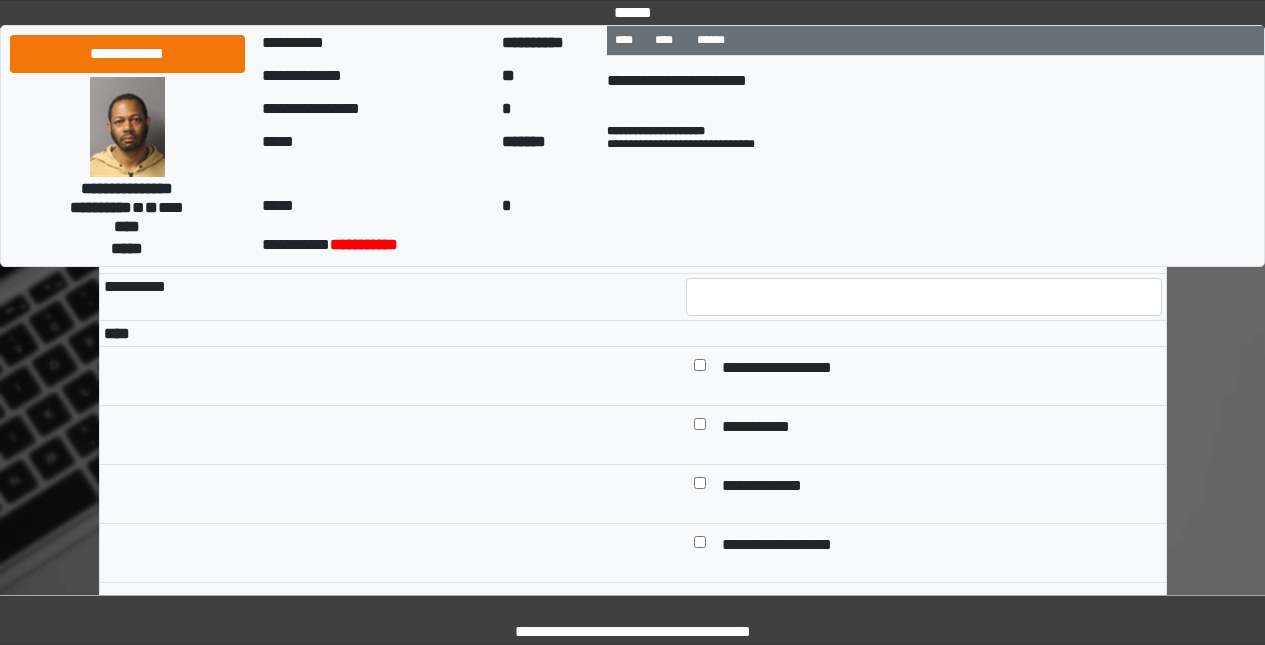 click on "**********" at bounding box center [790, 368] 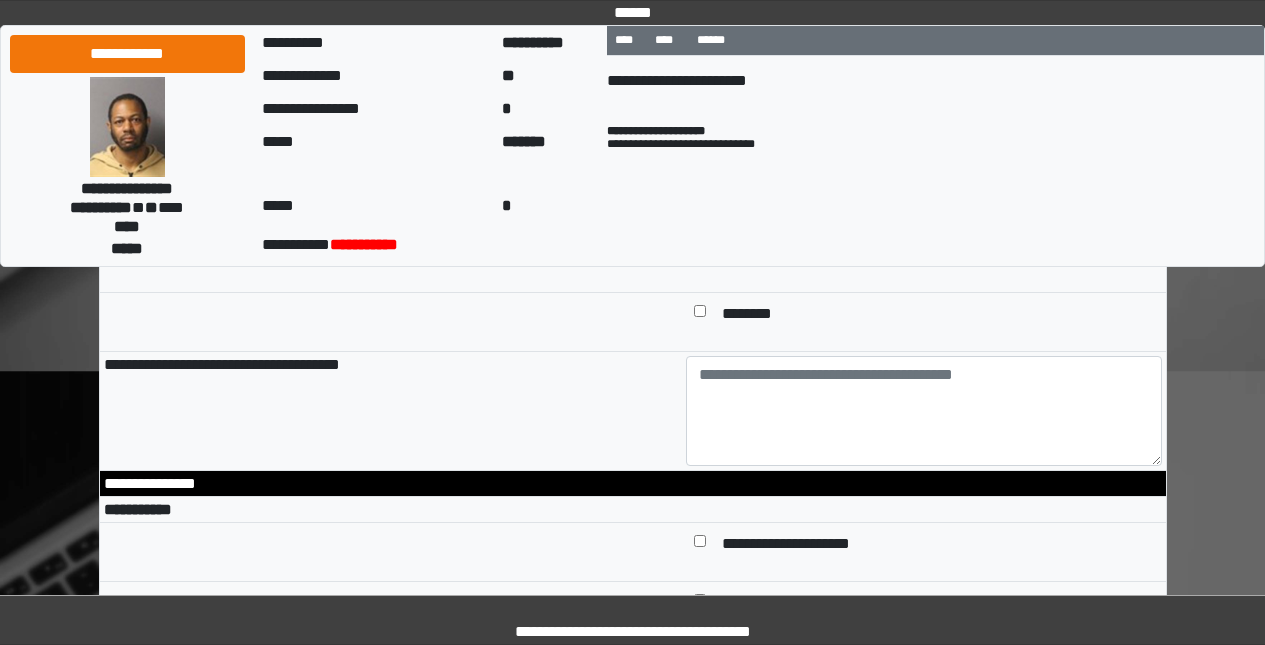 scroll, scrollTop: 5328, scrollLeft: 0, axis: vertical 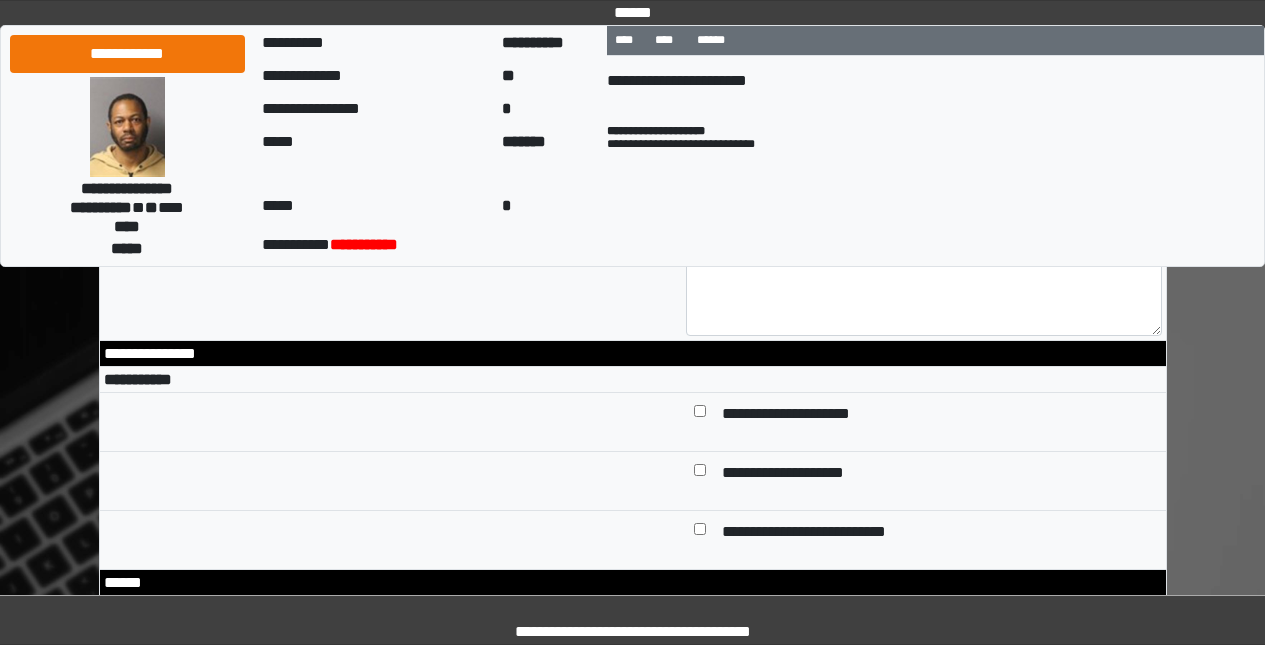 click on "**********" at bounding box center [800, 414] 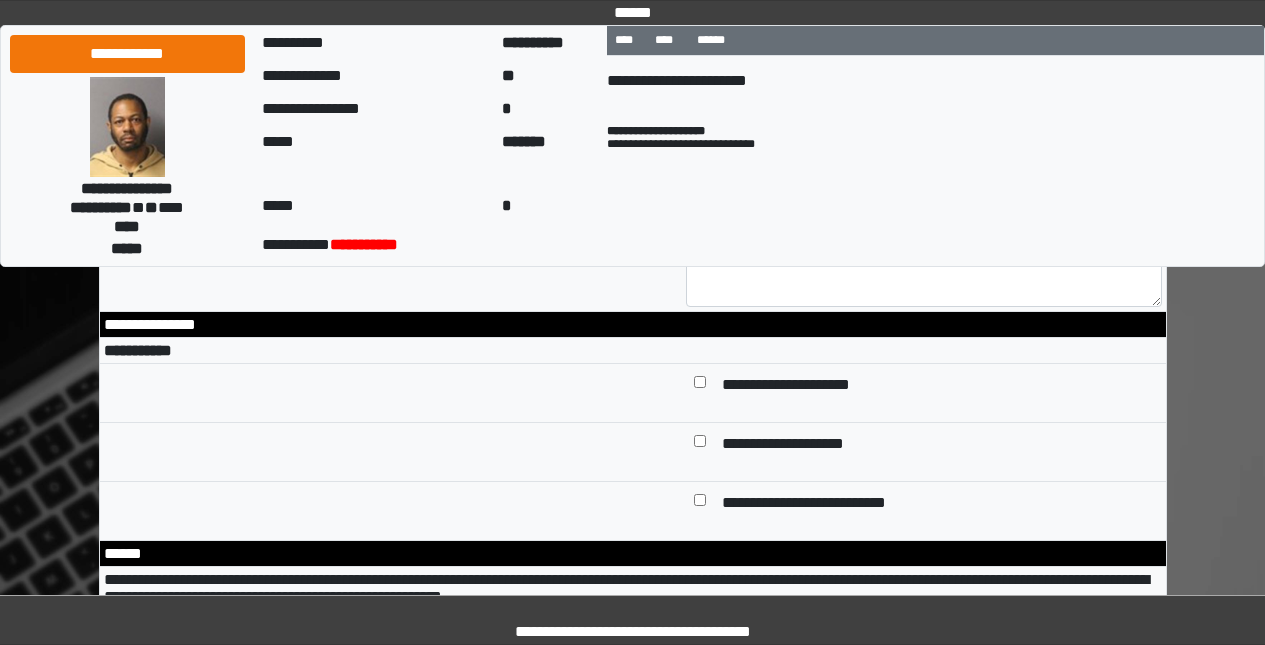 scroll, scrollTop: 5411, scrollLeft: 0, axis: vertical 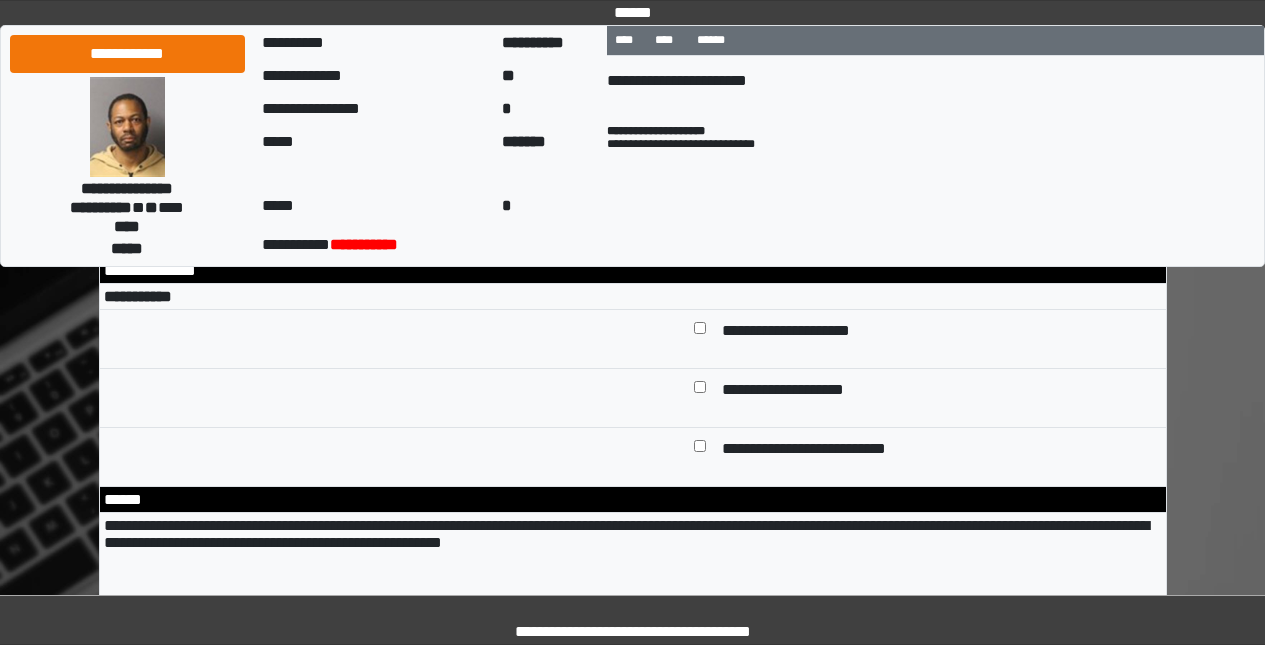 click on "**********" at bounding box center (818, 449) 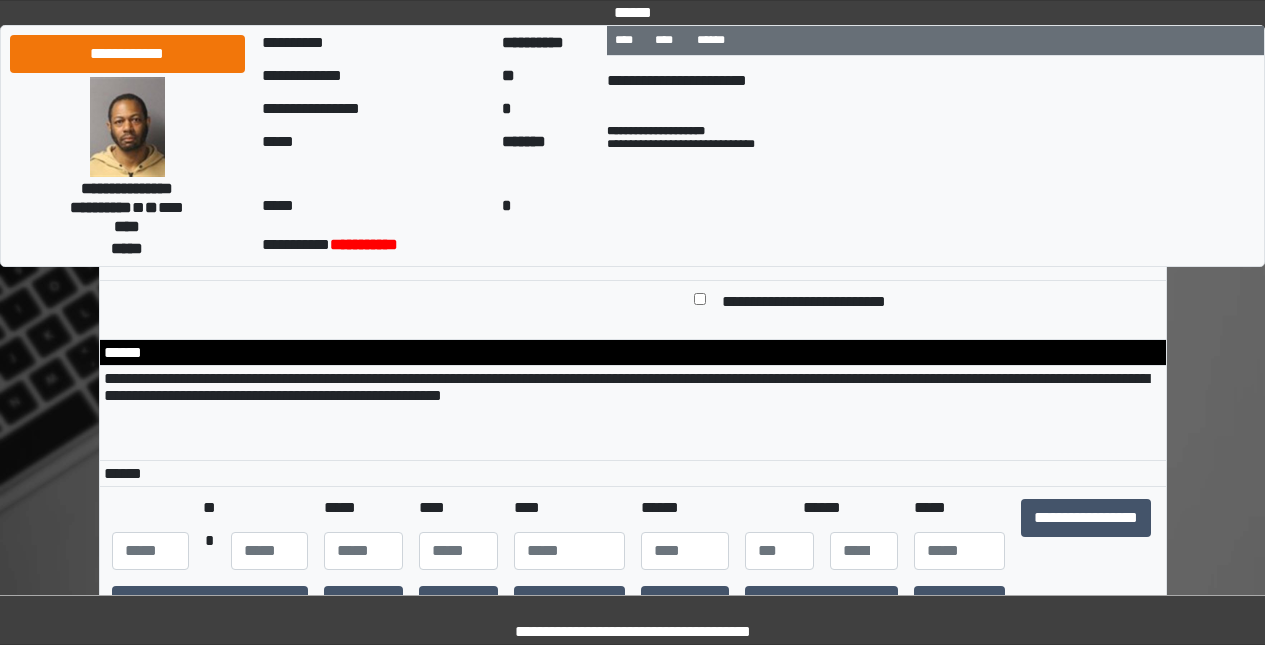 scroll, scrollTop: 5604, scrollLeft: 0, axis: vertical 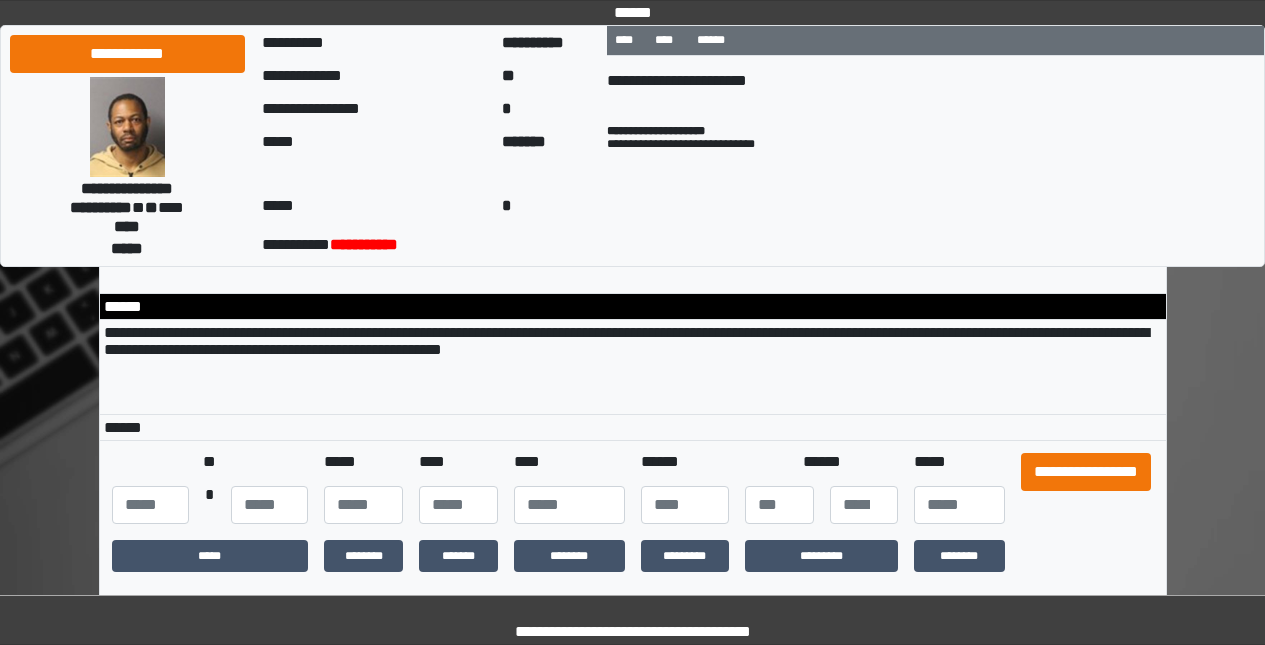 click on "**********" at bounding box center [1086, 472] 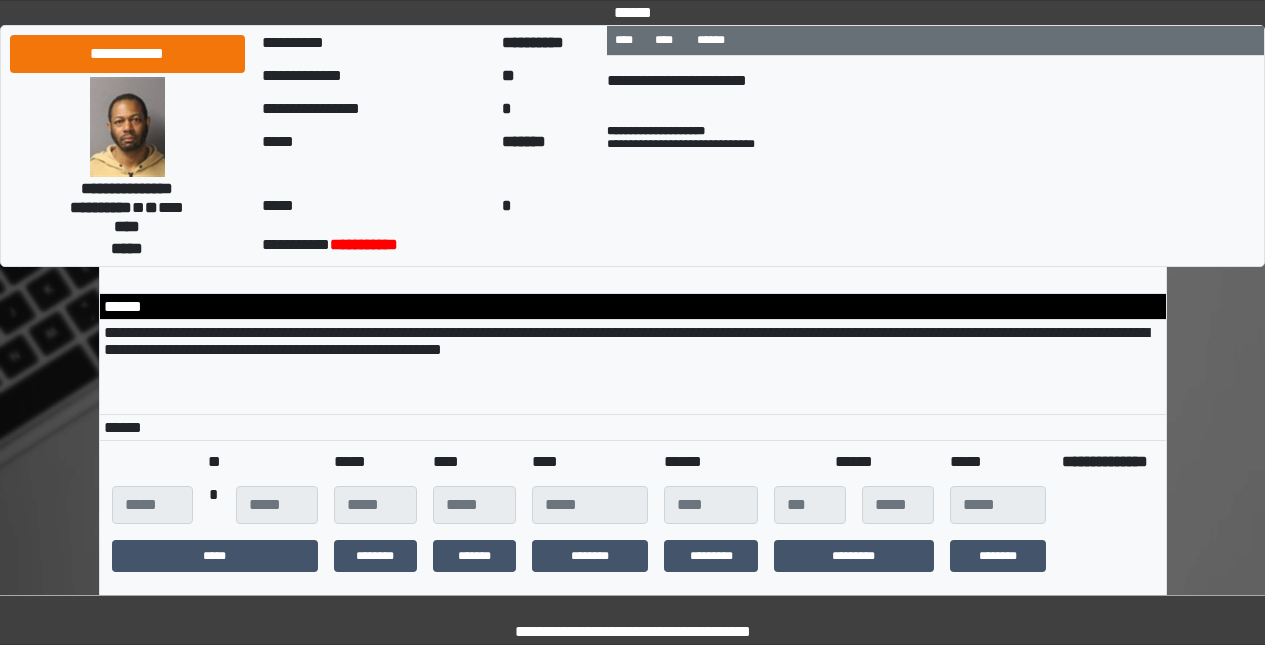 scroll, scrollTop: 0, scrollLeft: 0, axis: both 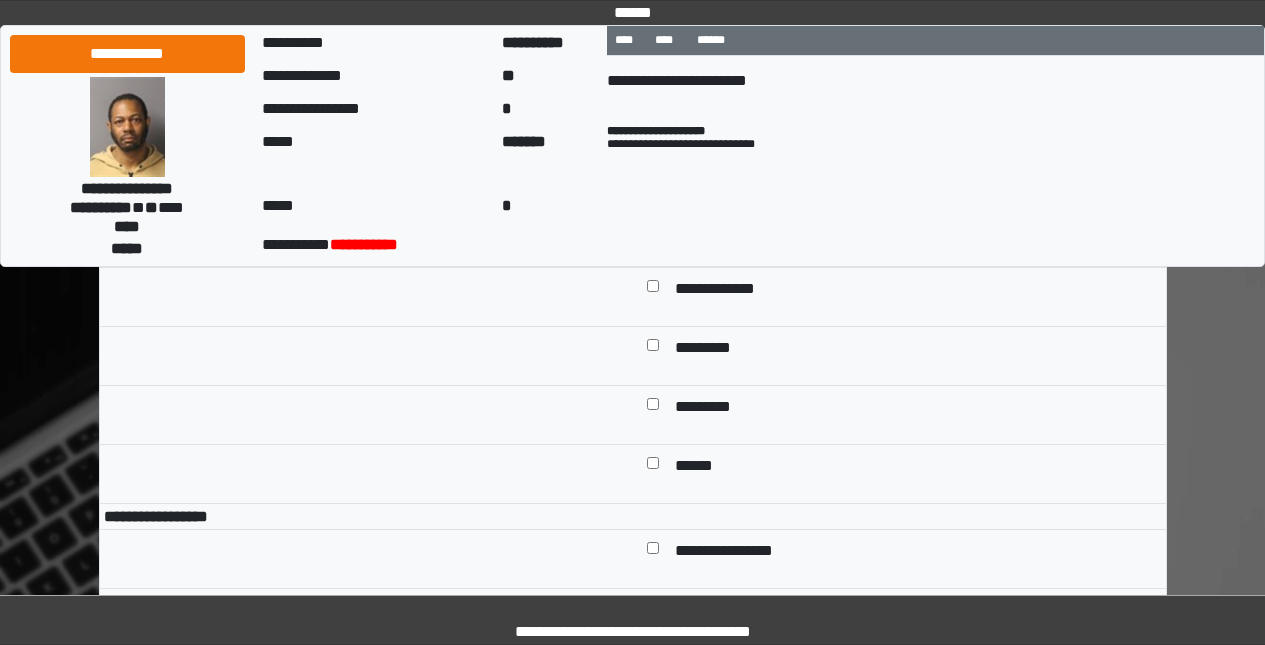 click on "**********" at bounding box center (914, 289) 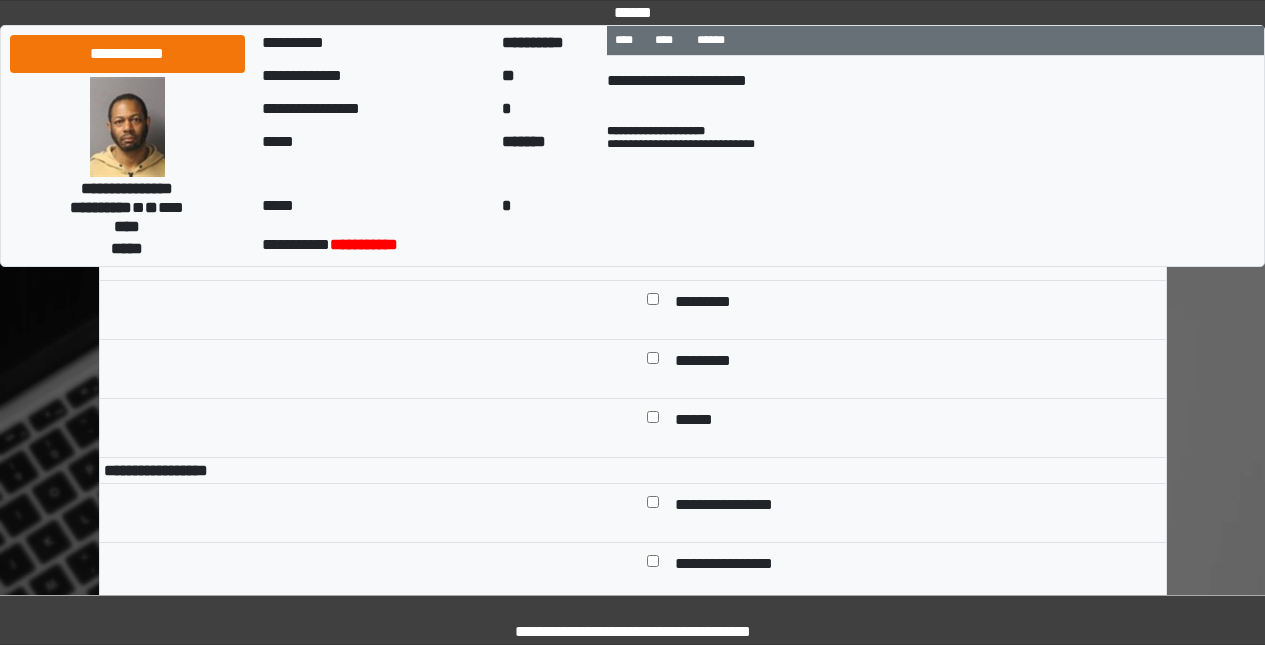 scroll, scrollTop: 6193, scrollLeft: 0, axis: vertical 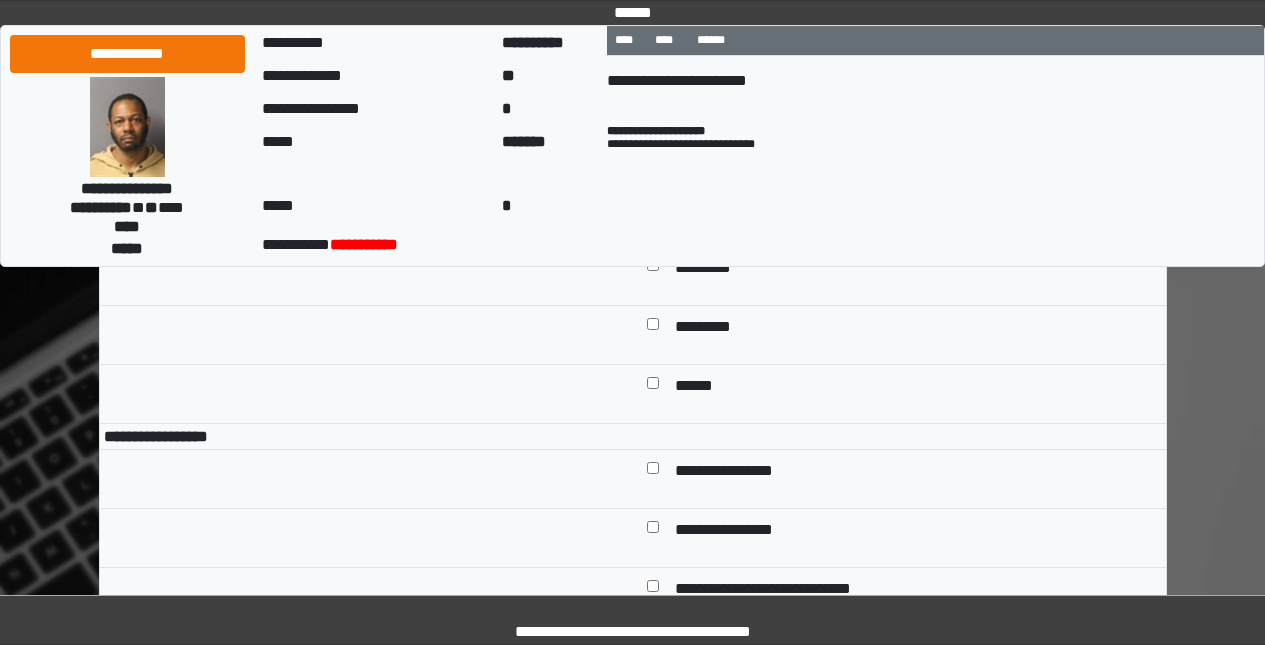click on "**********" at bounding box center [749, 471] 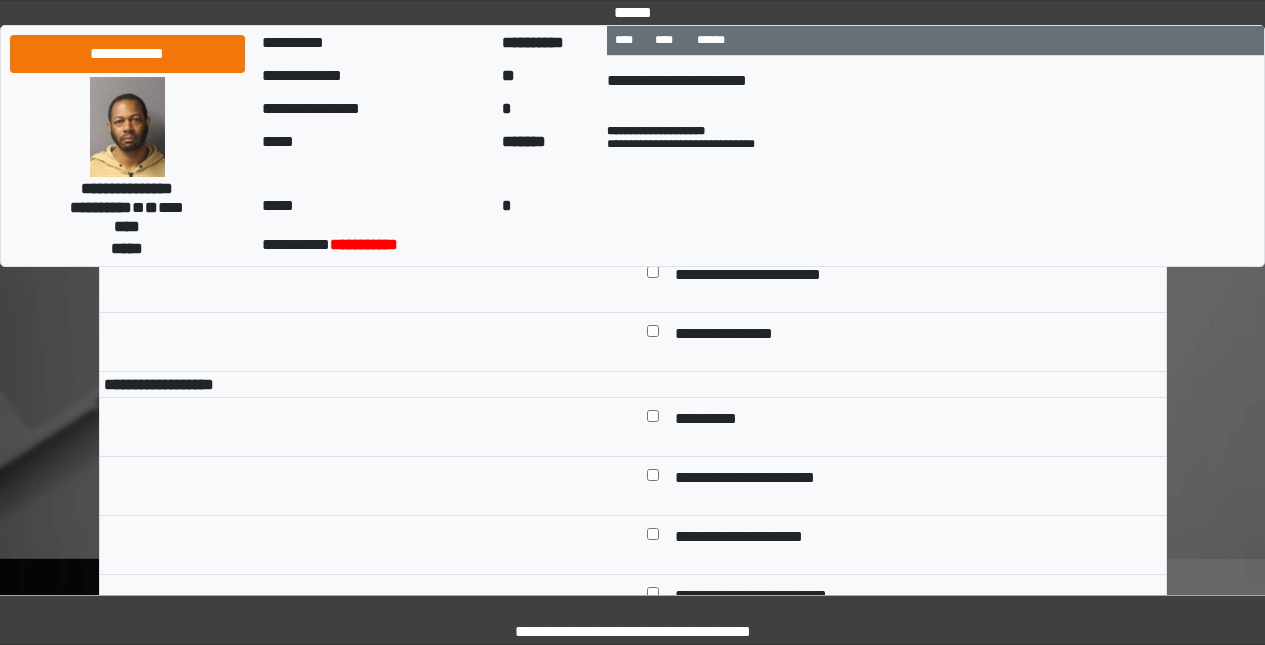scroll, scrollTop: 6743, scrollLeft: 0, axis: vertical 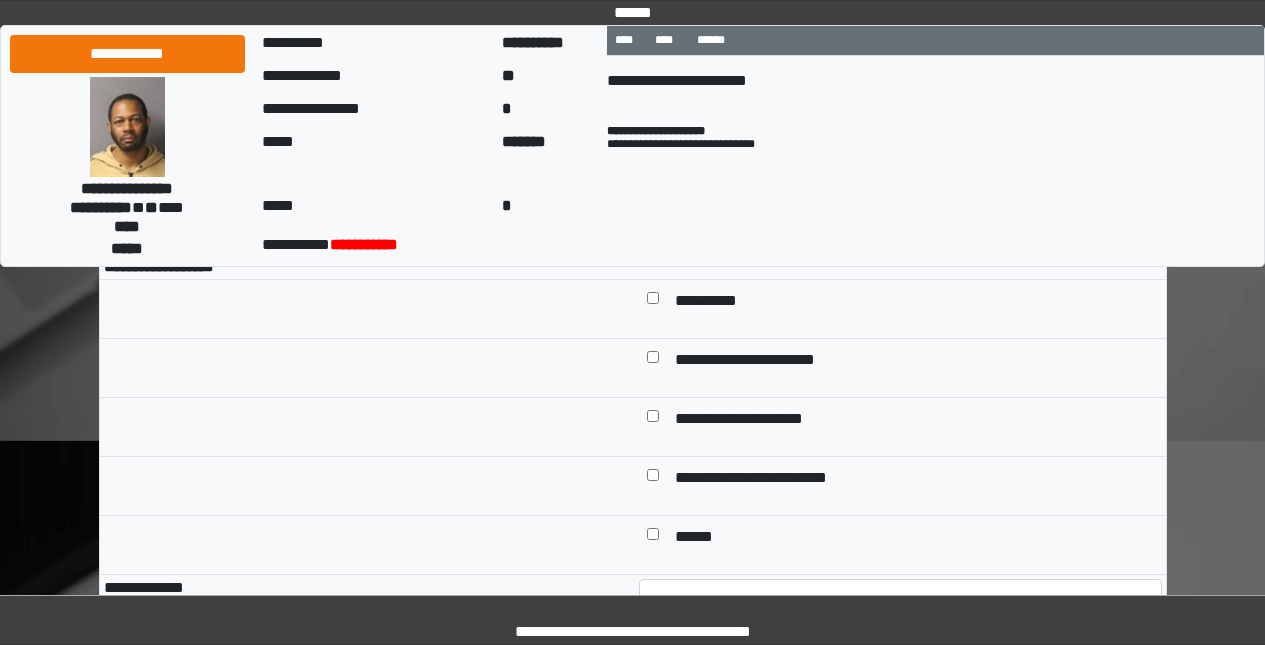 click on "**********" at bounding box center (914, 301) 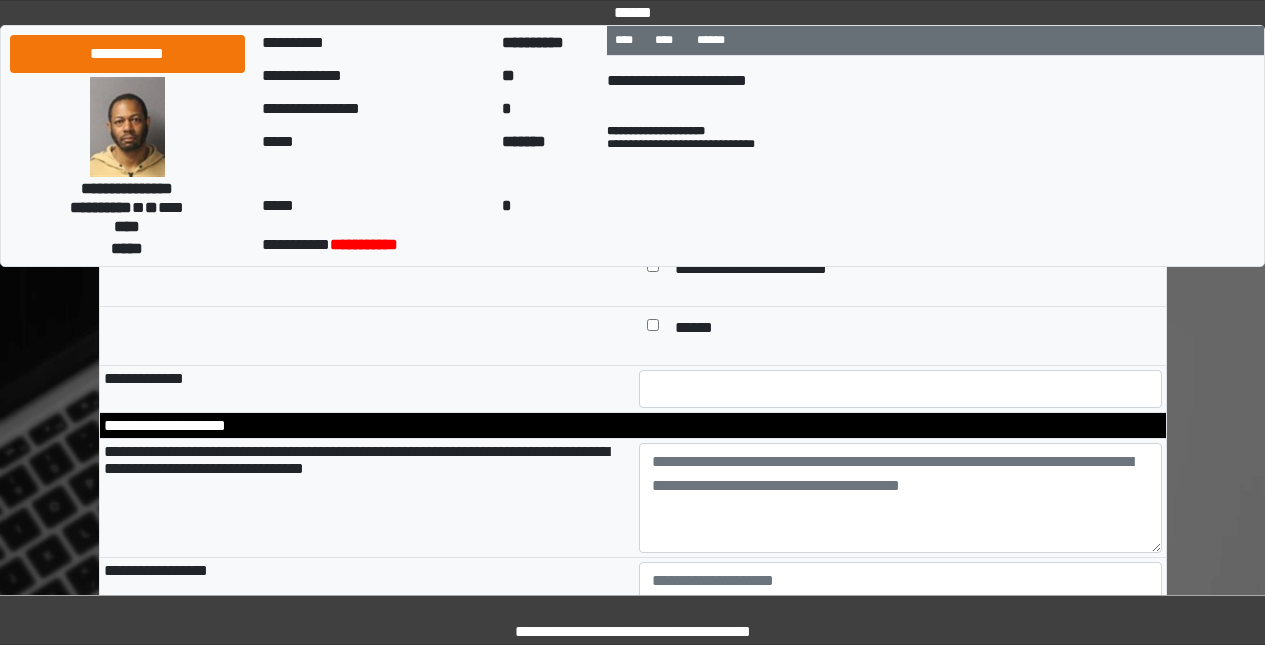 scroll, scrollTop: 6973, scrollLeft: 0, axis: vertical 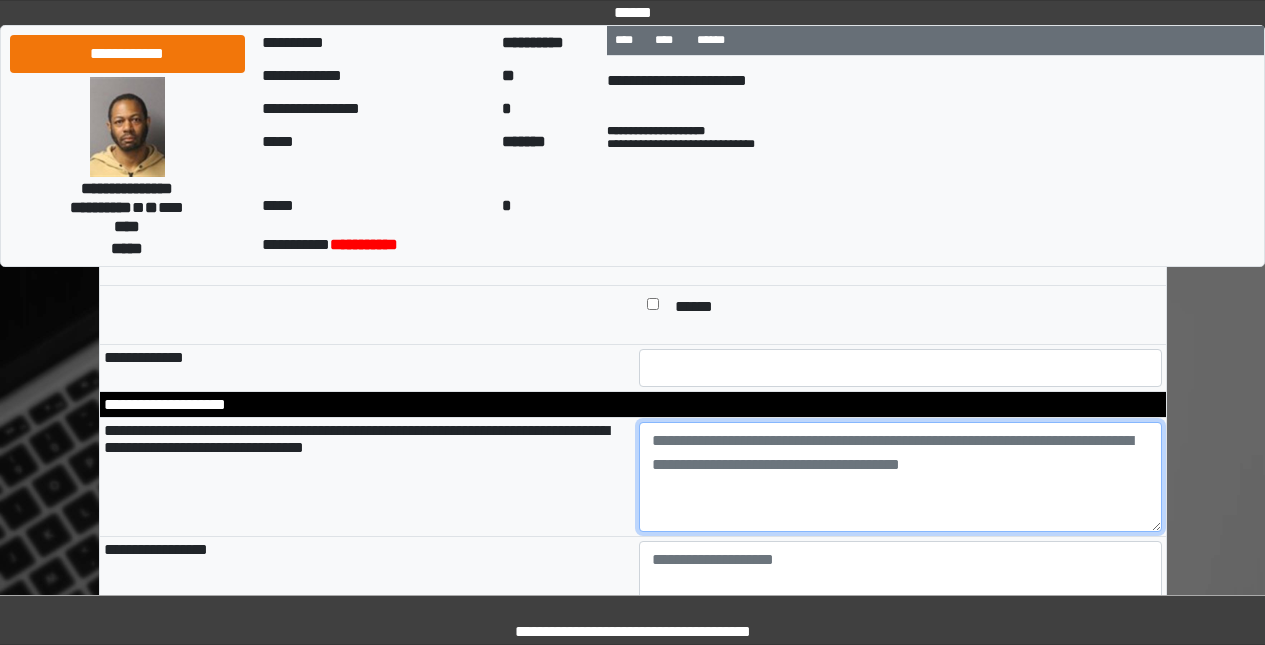 click at bounding box center (900, 477) 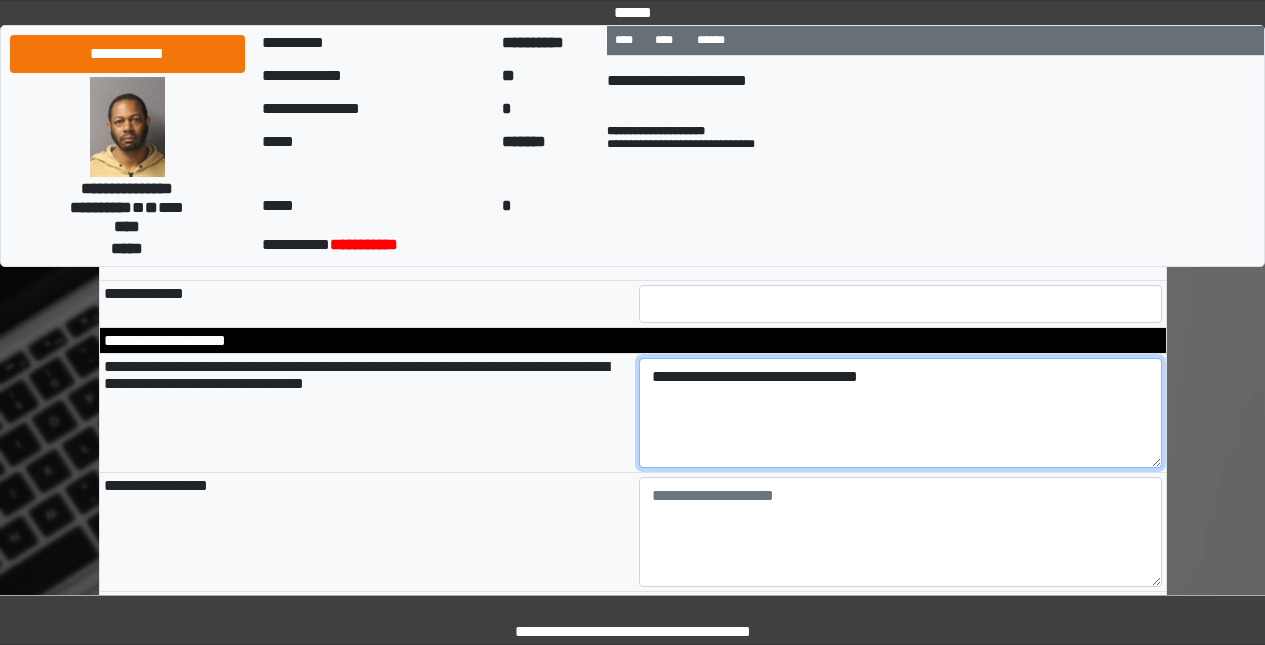 scroll, scrollTop: 7044, scrollLeft: 0, axis: vertical 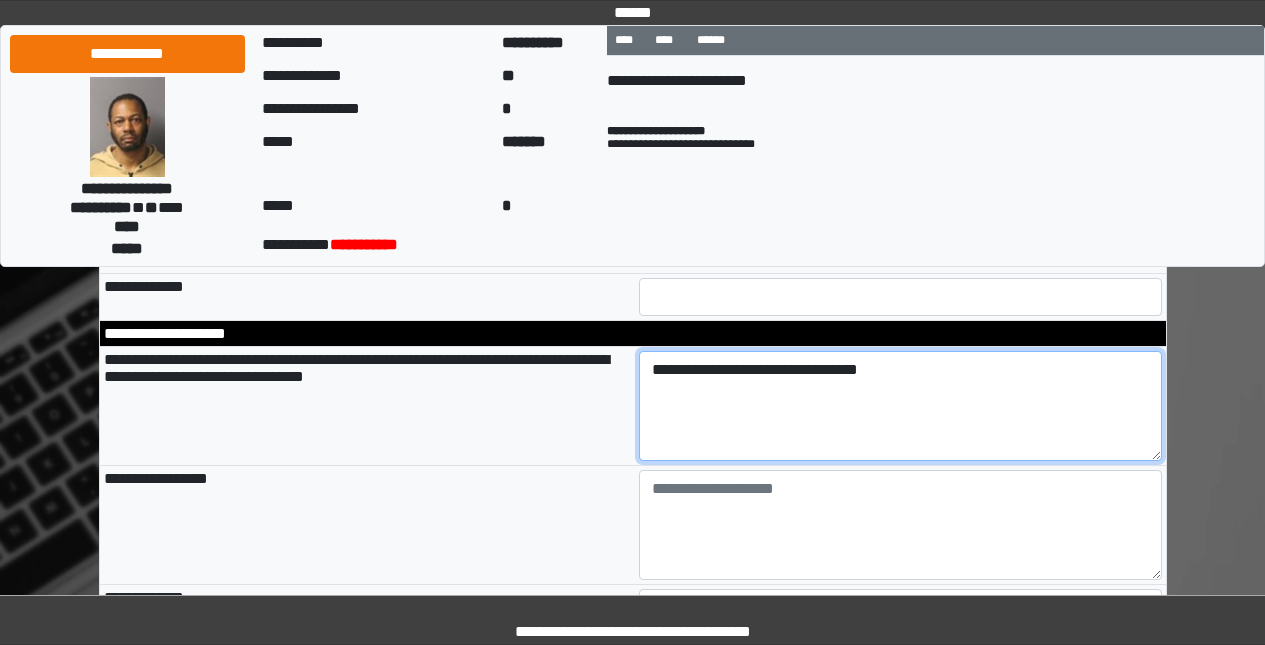 type on "**********" 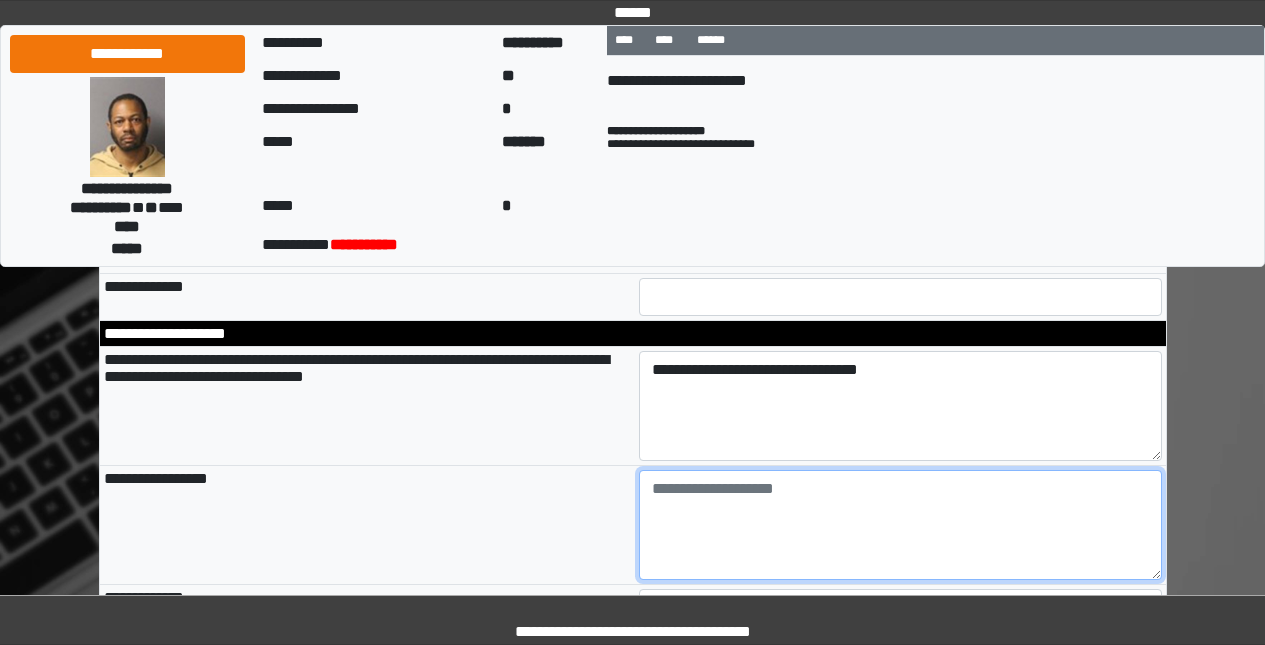 click at bounding box center [900, 525] 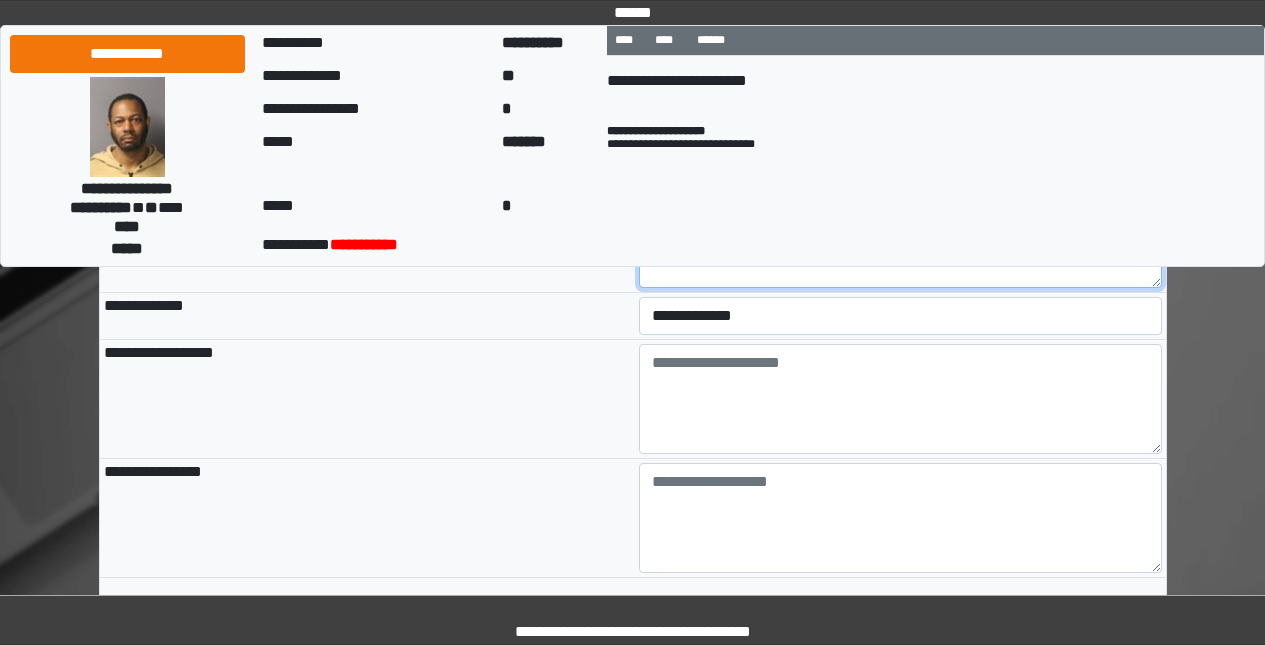scroll, scrollTop: 7511, scrollLeft: 0, axis: vertical 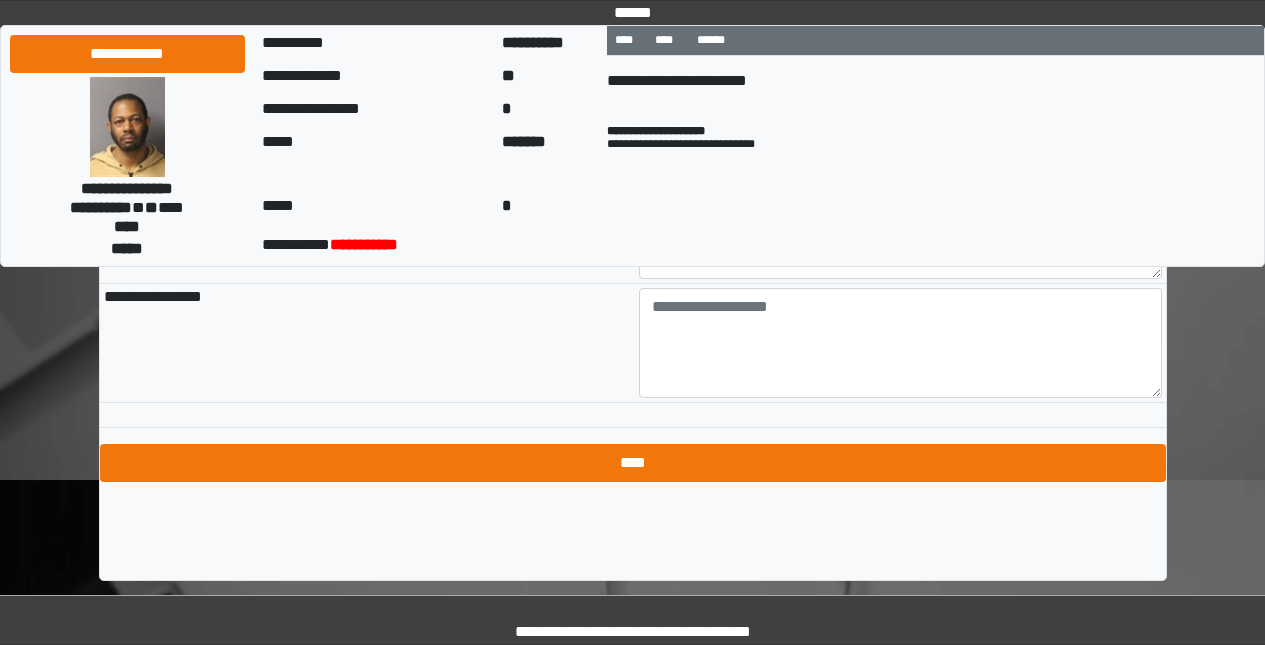 click on "****" at bounding box center (633, 463) 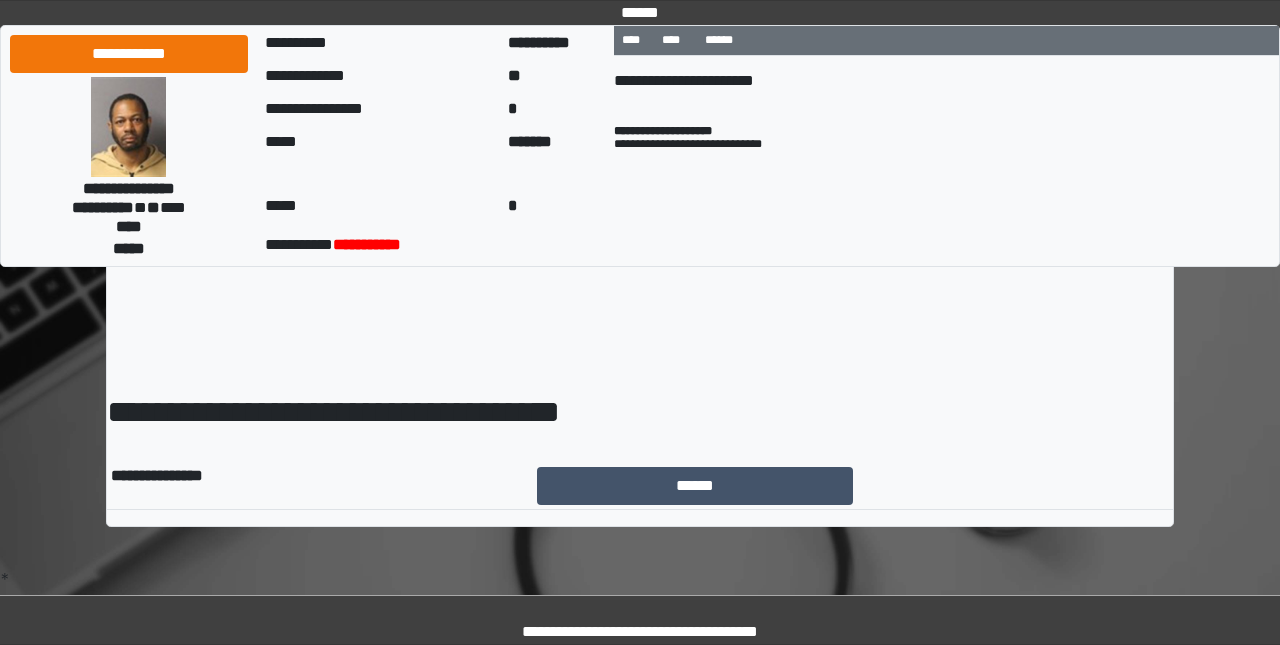scroll, scrollTop: 0, scrollLeft: 0, axis: both 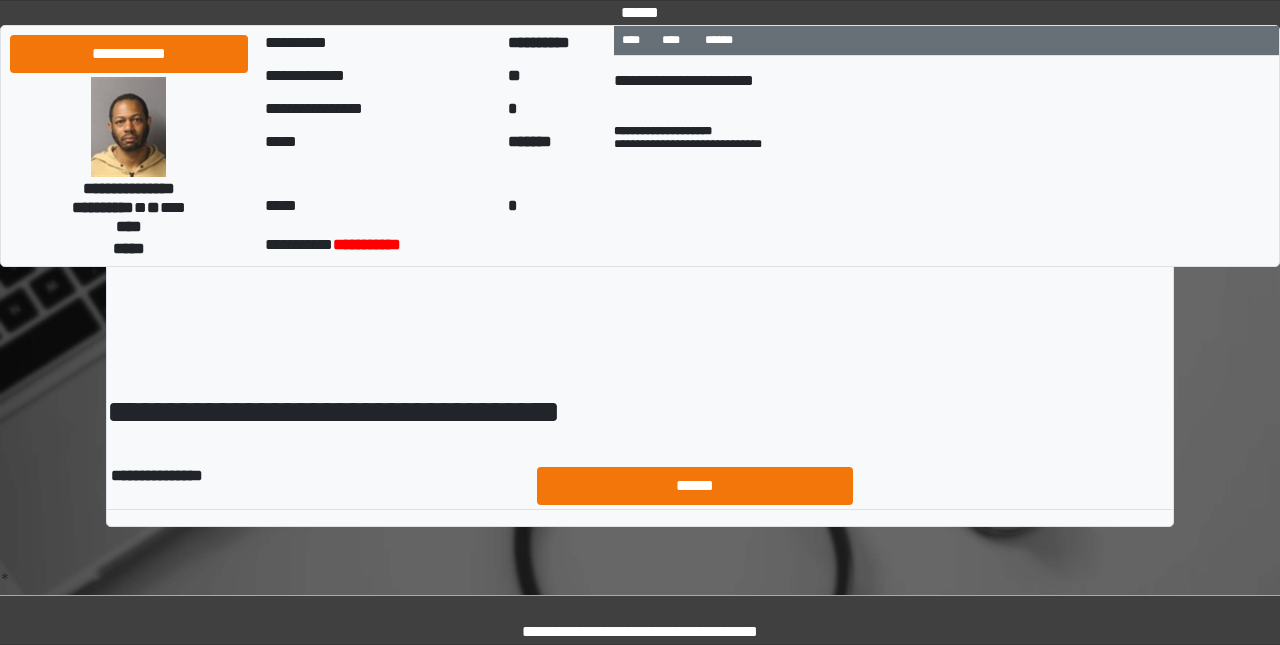 click on "******" at bounding box center (695, 486) 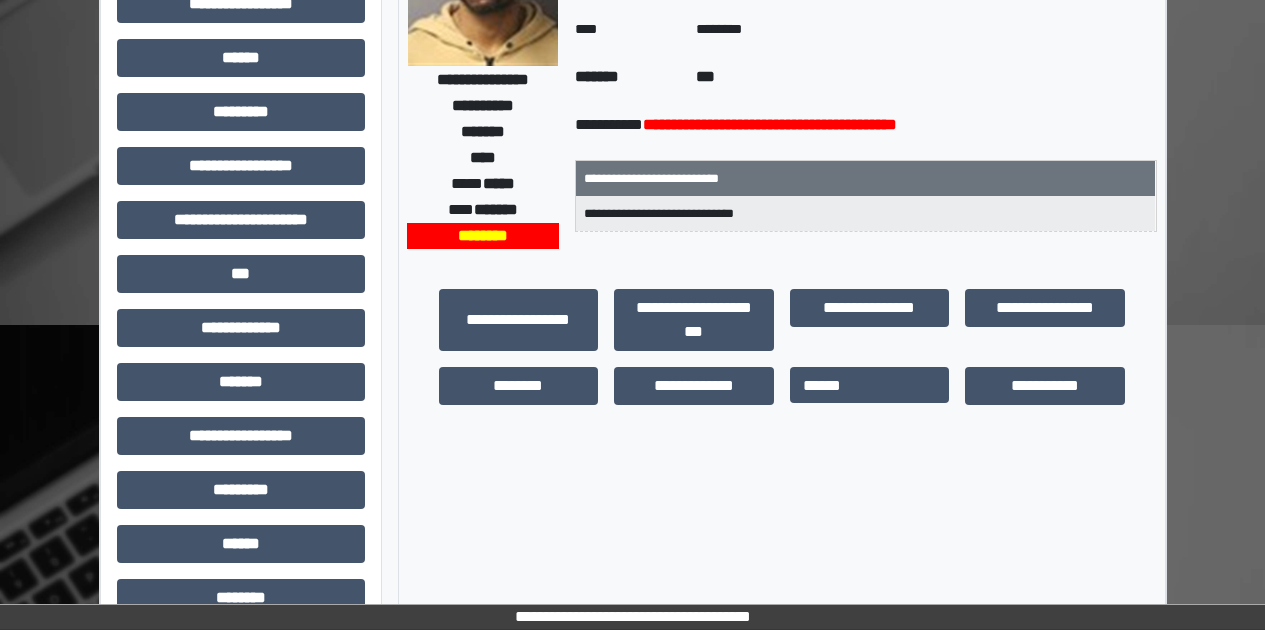 scroll, scrollTop: 546, scrollLeft: 0, axis: vertical 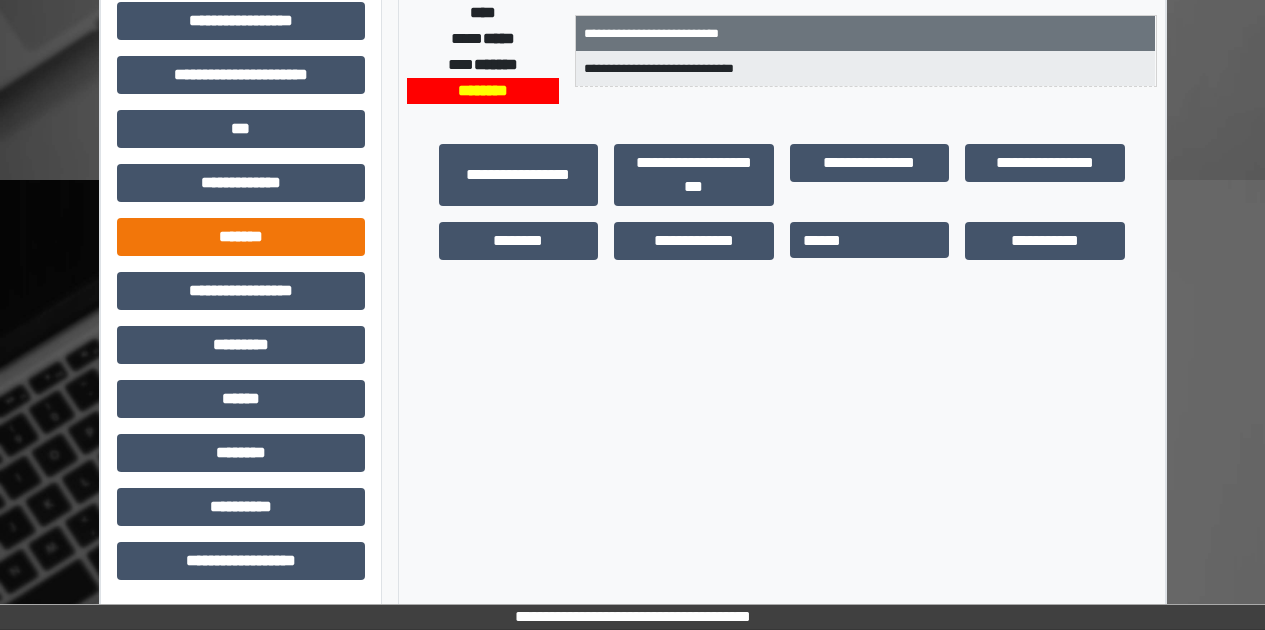 click on "*******" at bounding box center [241, 237] 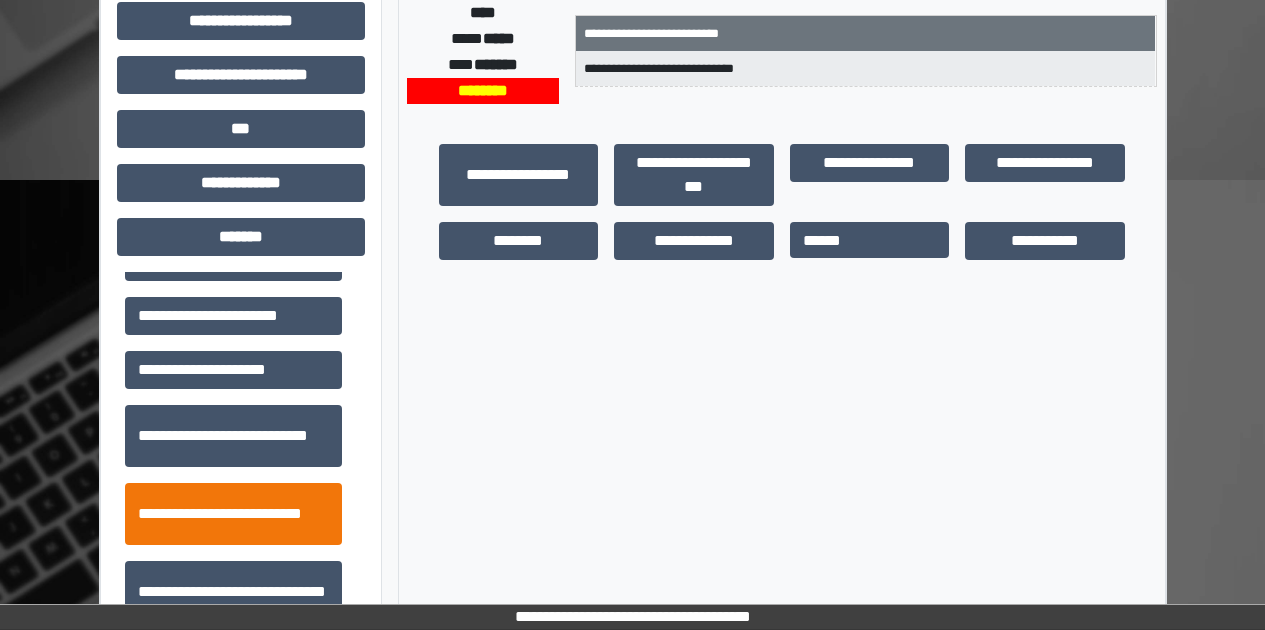 scroll, scrollTop: 506, scrollLeft: 0, axis: vertical 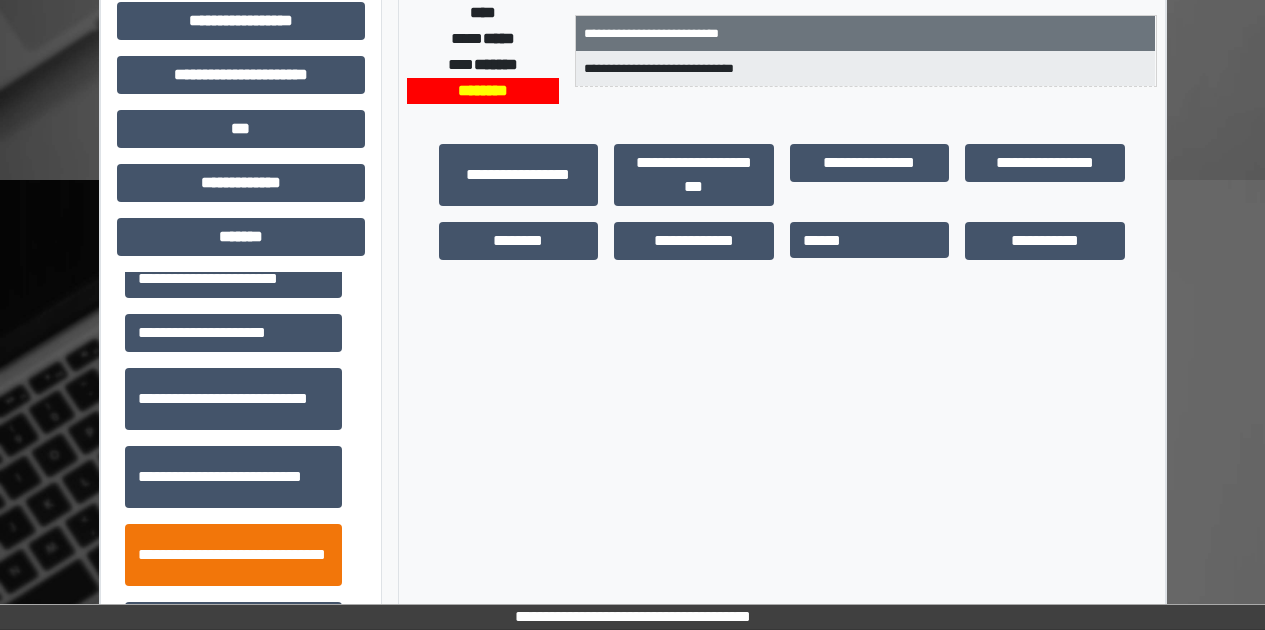 click on "**********" at bounding box center (233, 555) 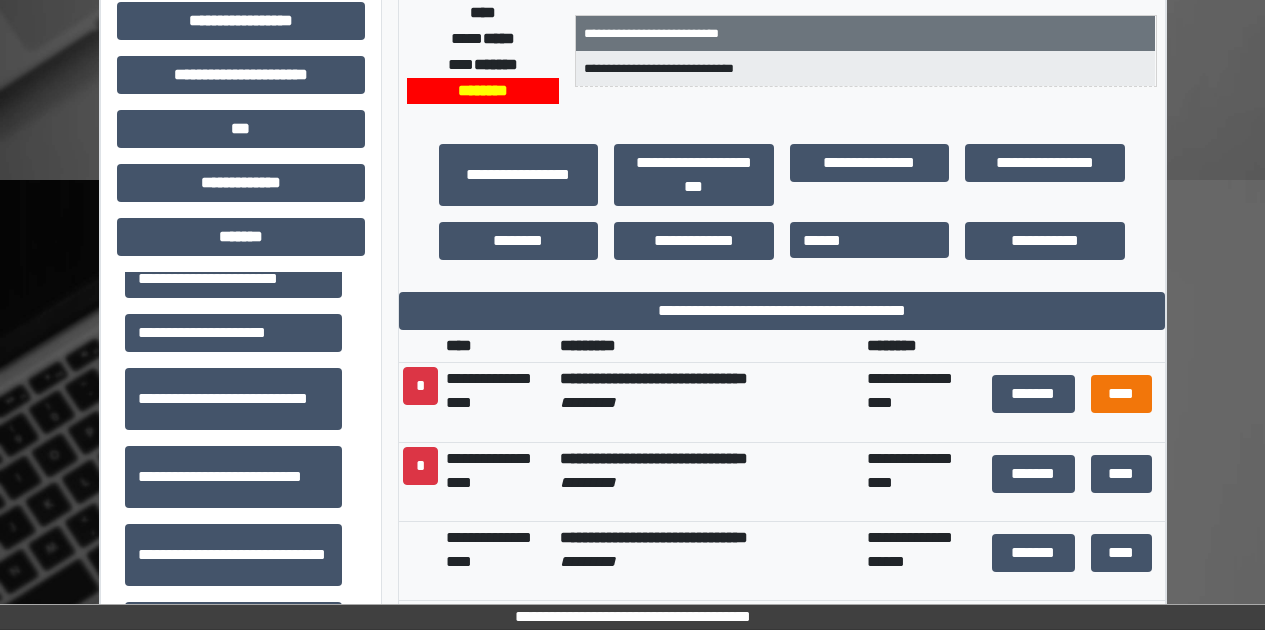 click on "****" at bounding box center (1121, 394) 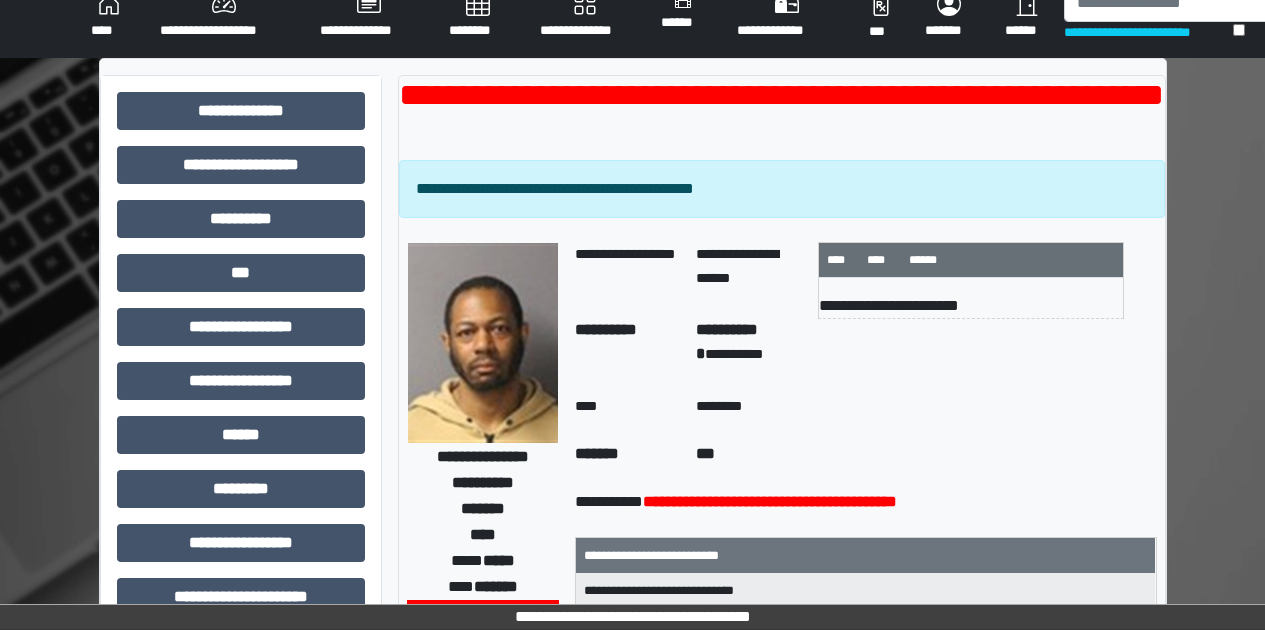 scroll, scrollTop: 0, scrollLeft: 0, axis: both 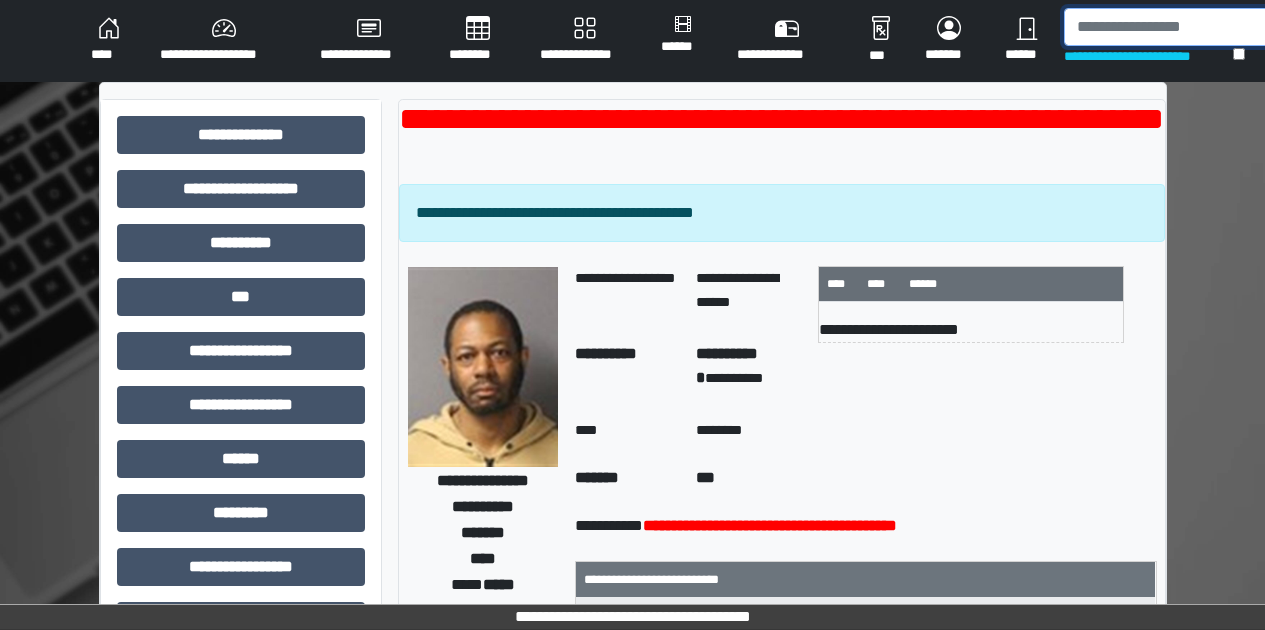 click at bounding box center [1175, 27] 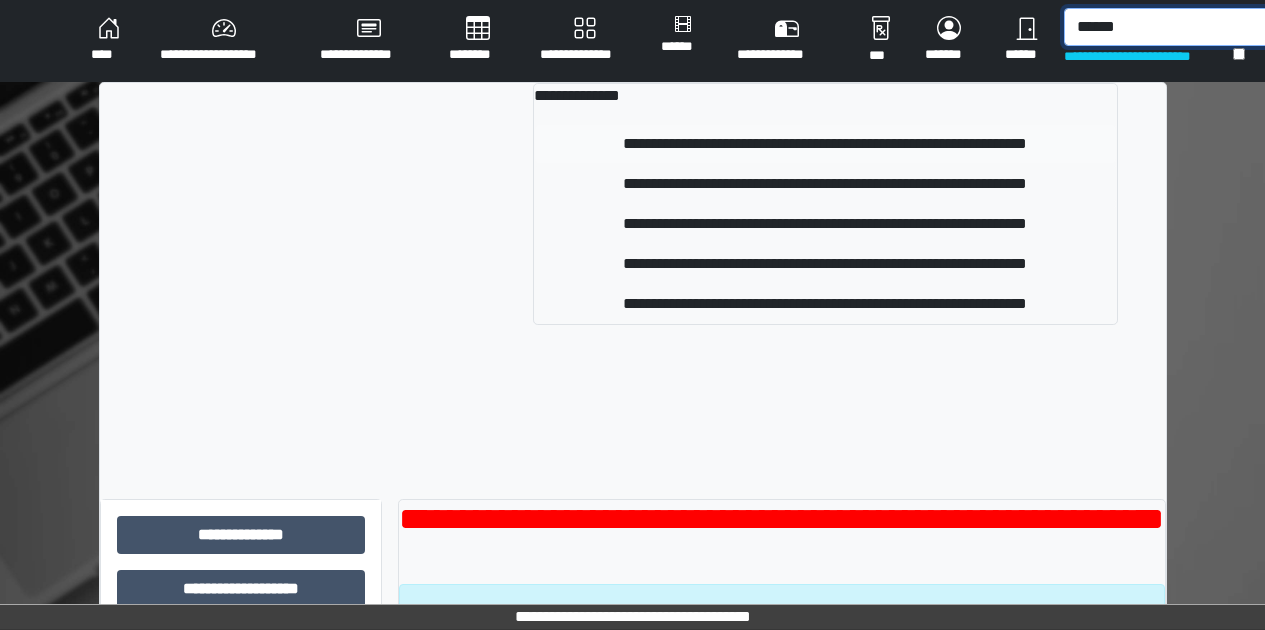 type on "******" 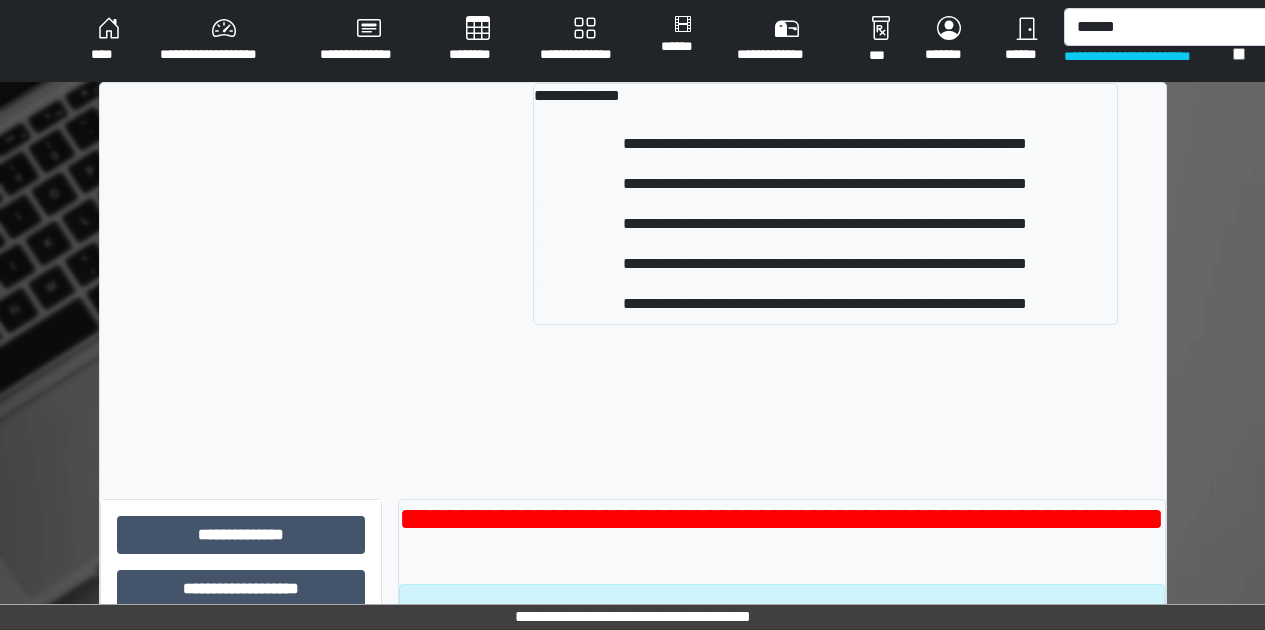 click on "**********" at bounding box center (825, 144) 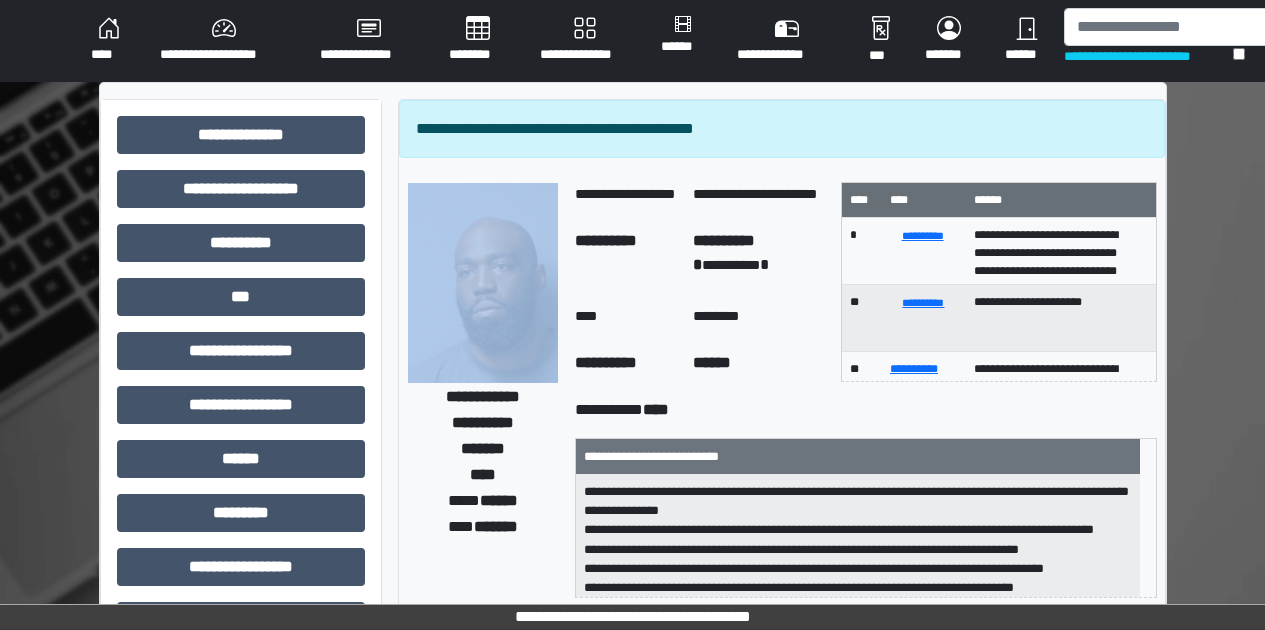 drag, startPoint x: 424, startPoint y: 396, endPoint x: 562, endPoint y: 405, distance: 138.29317 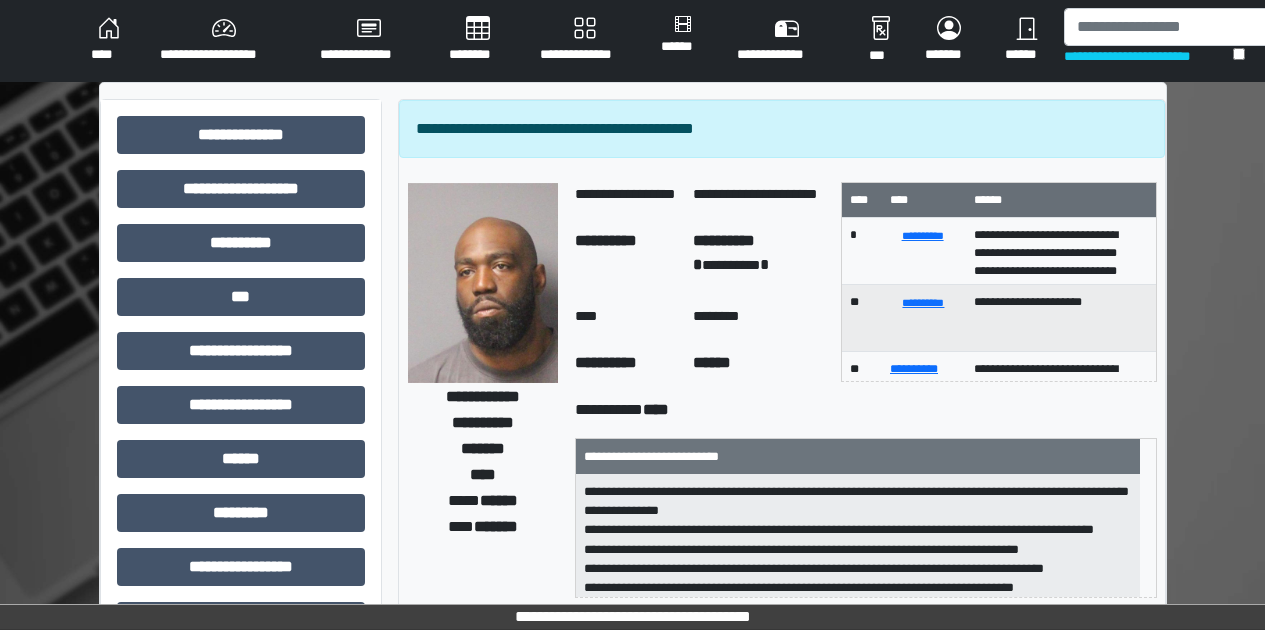 click on "**********" at bounding box center [483, 397] 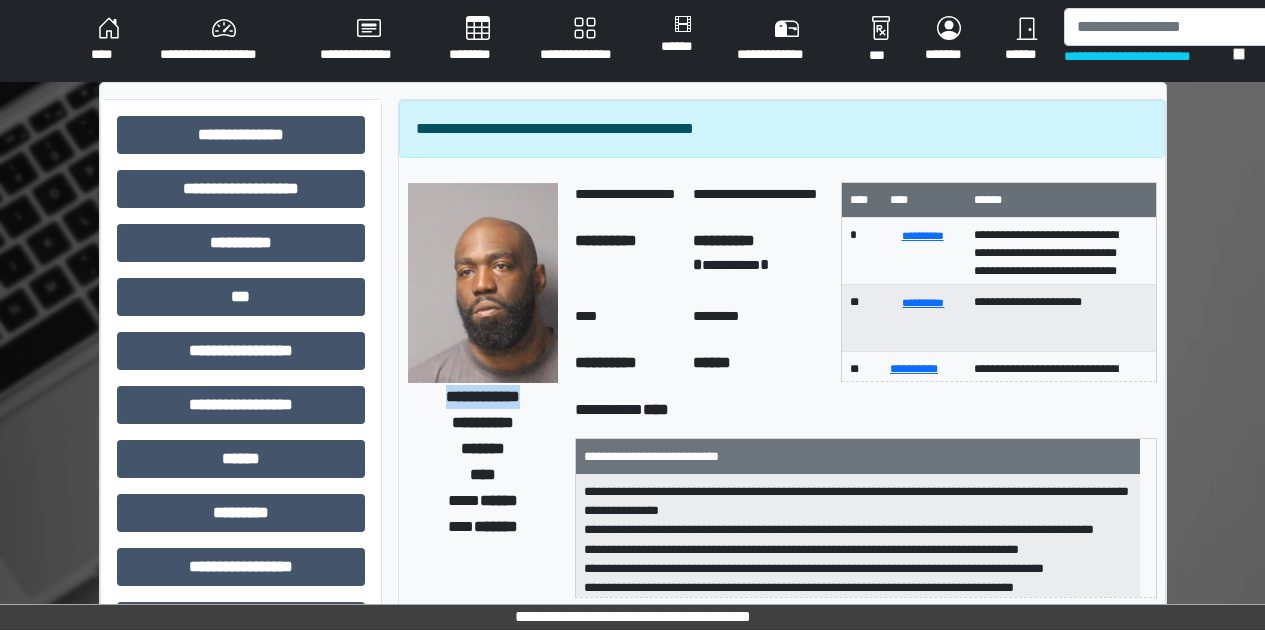 drag, startPoint x: 421, startPoint y: 394, endPoint x: 548, endPoint y: 392, distance: 127.01575 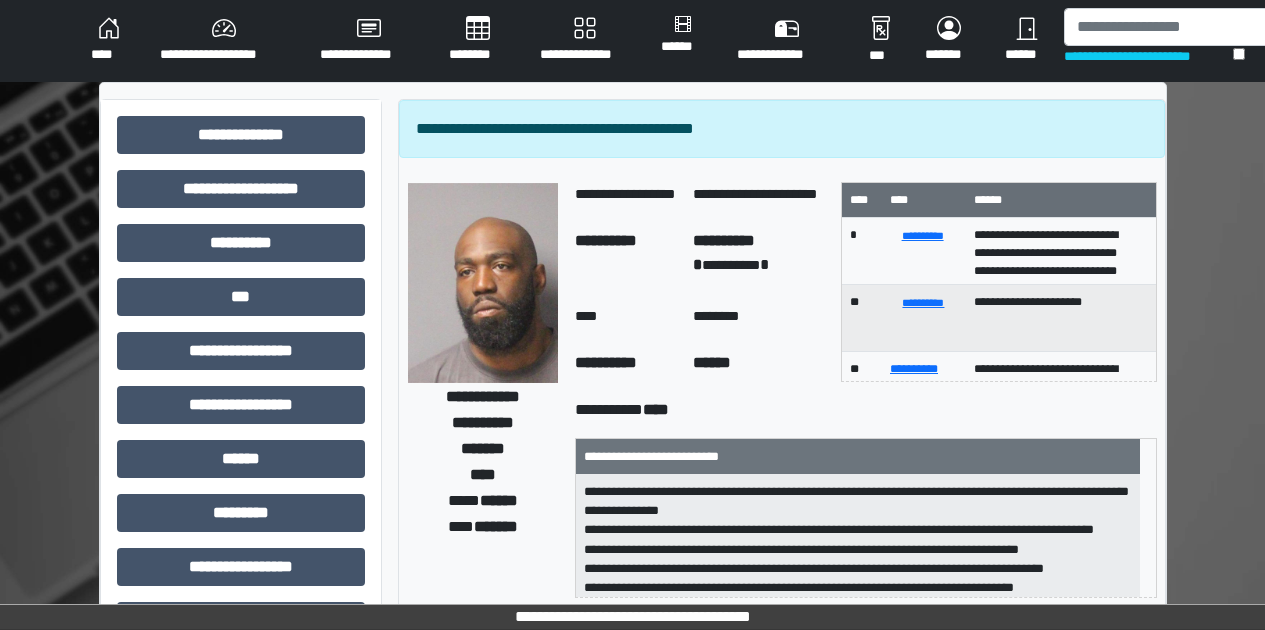 click on "**********" at bounding box center (483, 390) 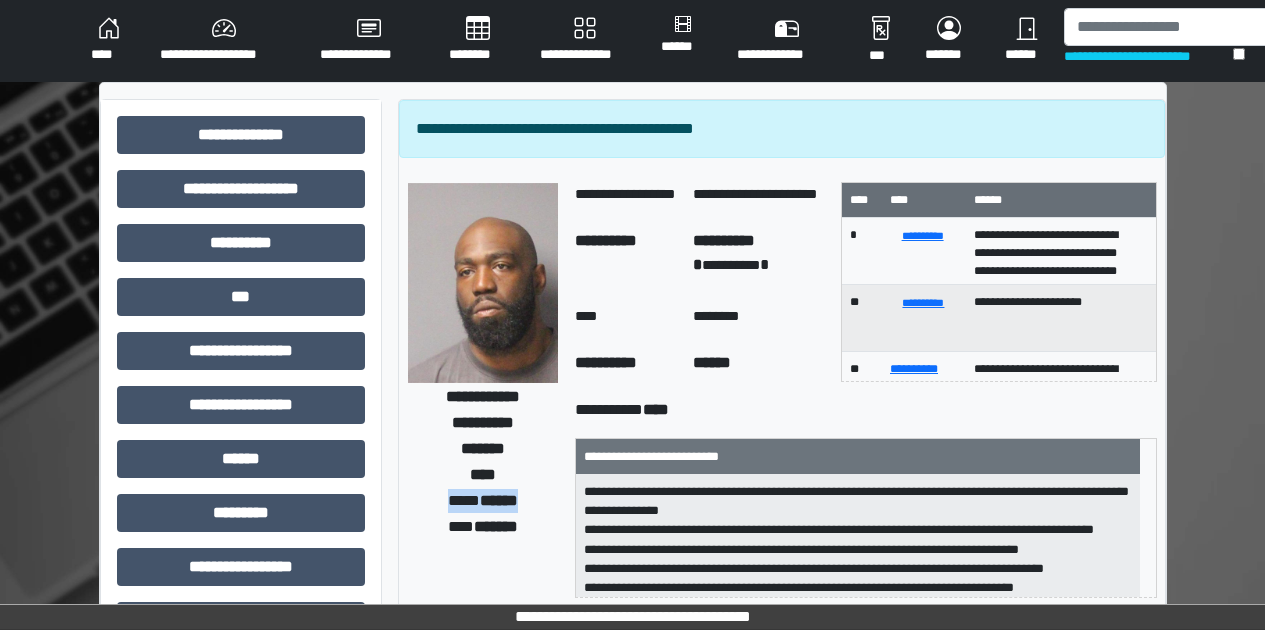 drag, startPoint x: 435, startPoint y: 495, endPoint x: 529, endPoint y: 503, distance: 94.33981 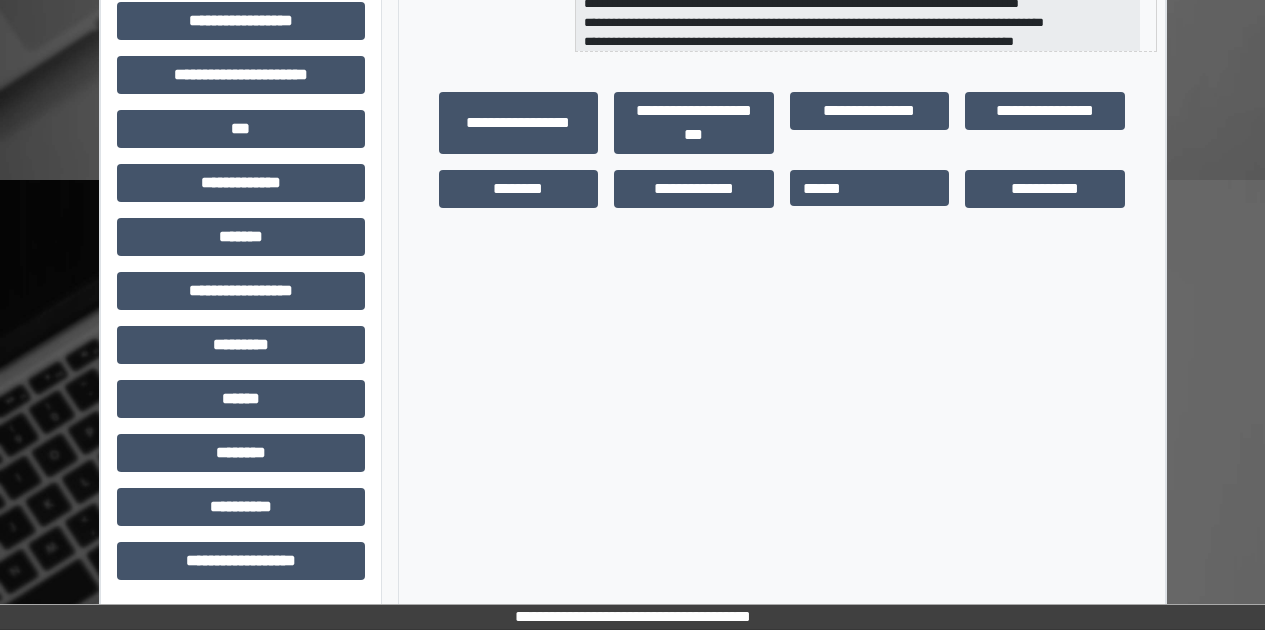 scroll, scrollTop: 542, scrollLeft: 0, axis: vertical 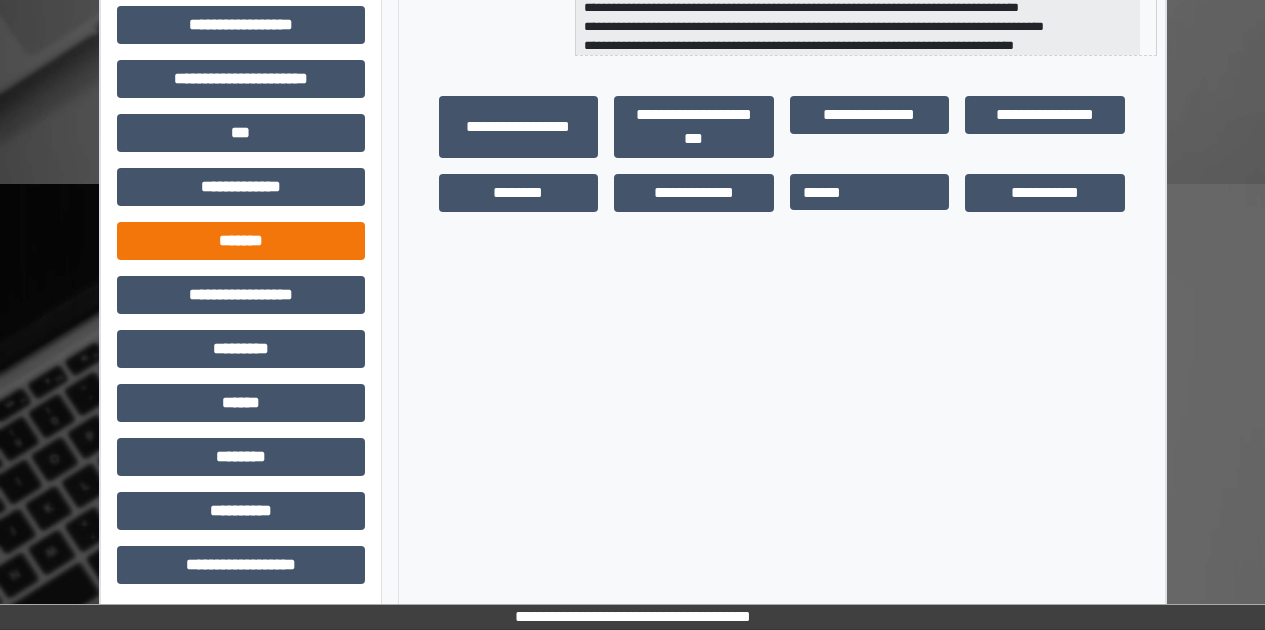 click on "*******" at bounding box center [241, 241] 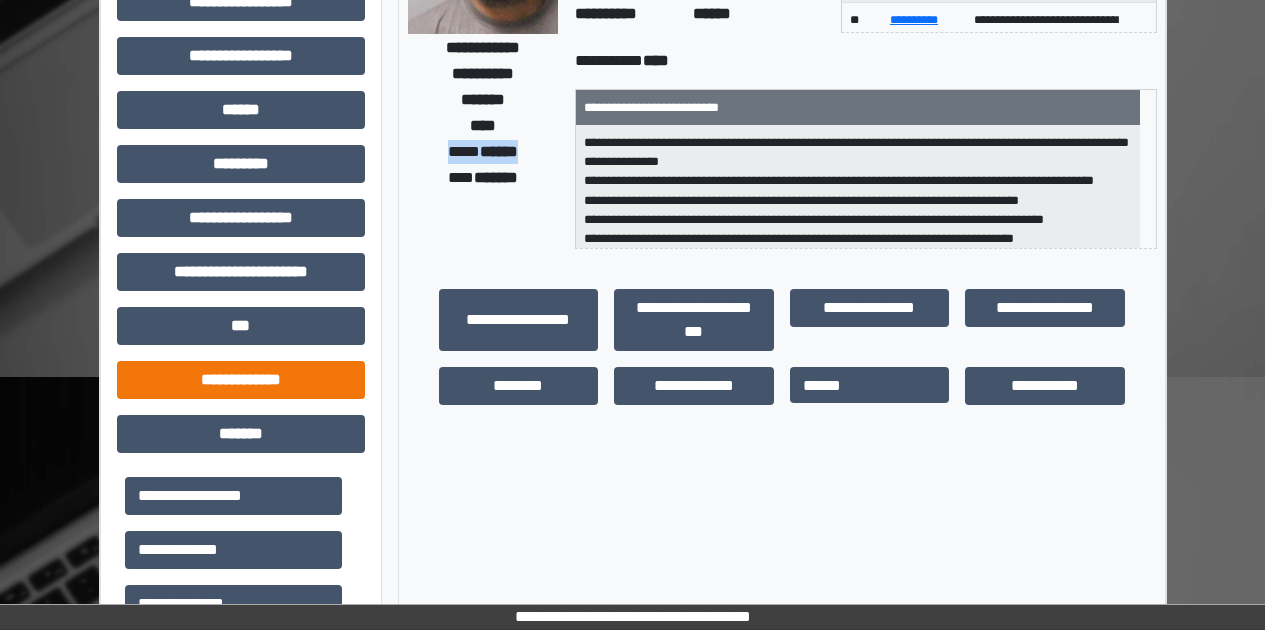 scroll, scrollTop: 373, scrollLeft: 0, axis: vertical 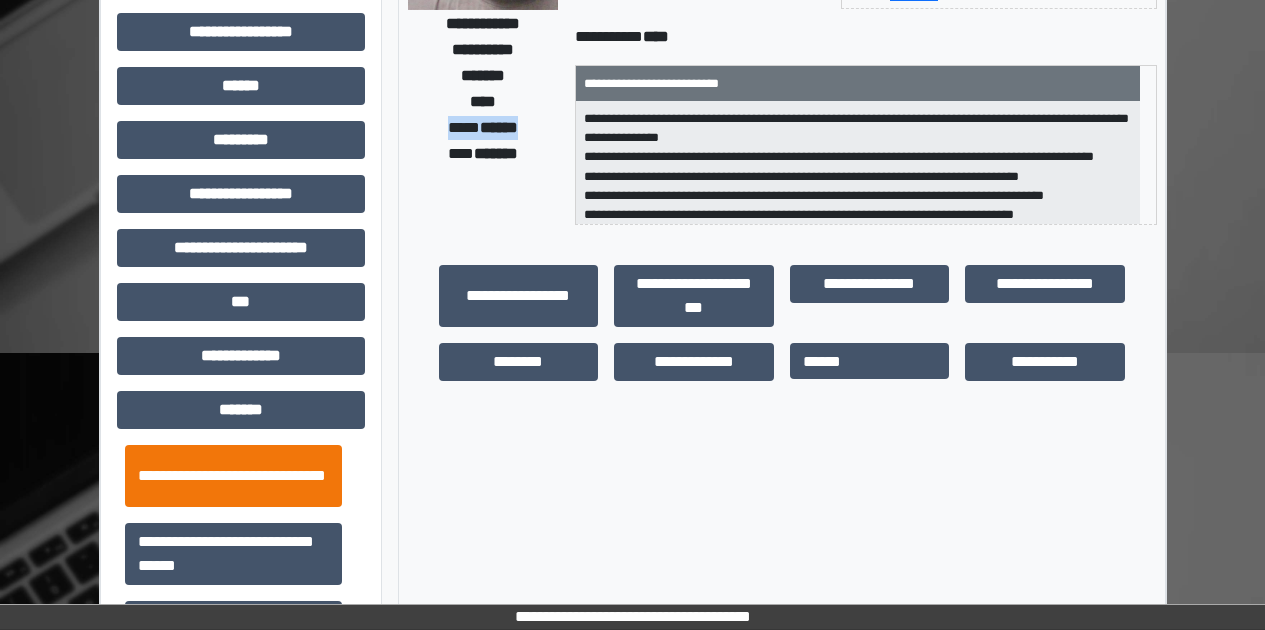 click on "**********" at bounding box center [233, 476] 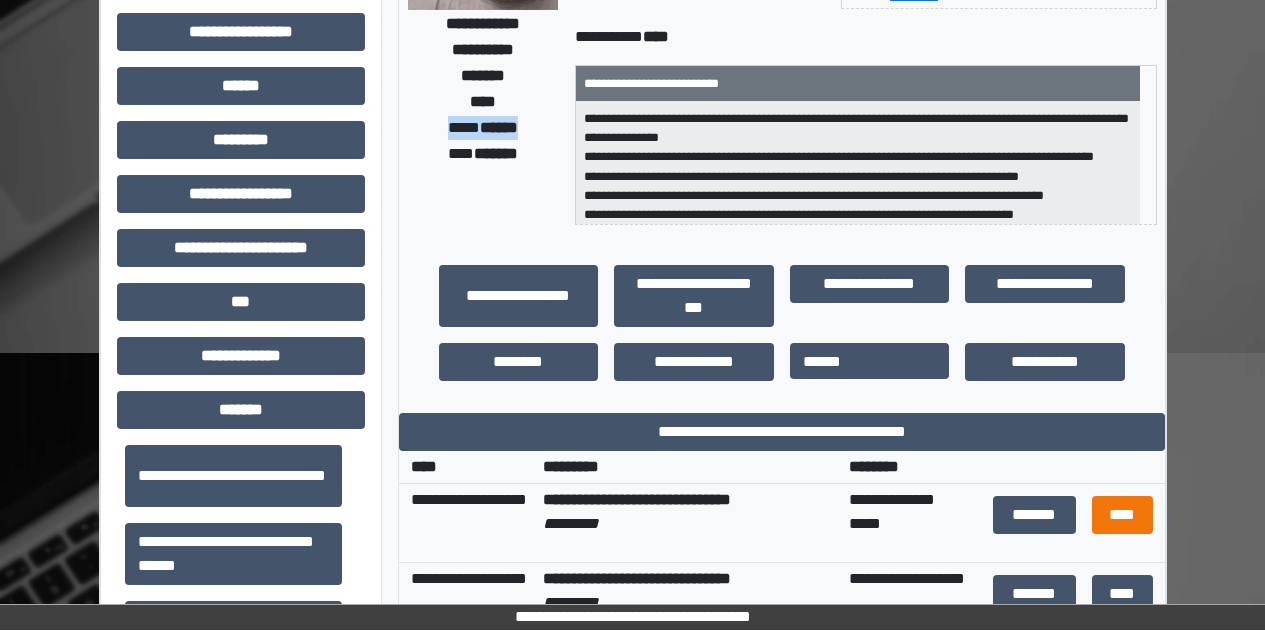 click on "****" at bounding box center [1122, 515] 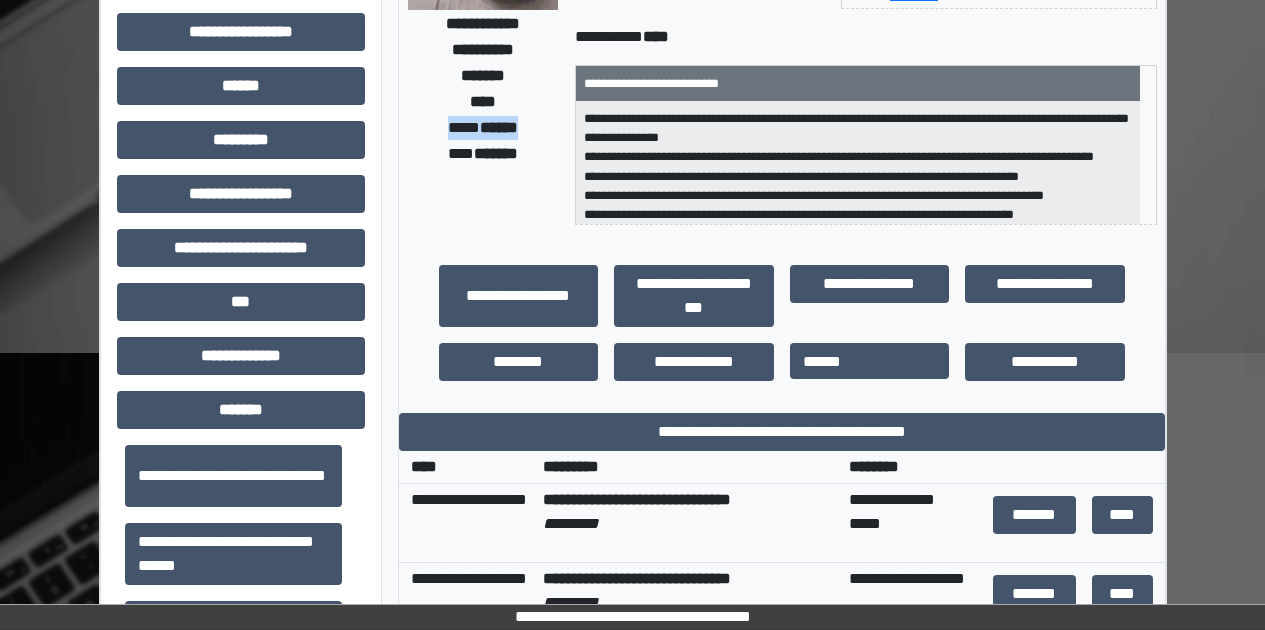 scroll, scrollTop: 100, scrollLeft: 0, axis: vertical 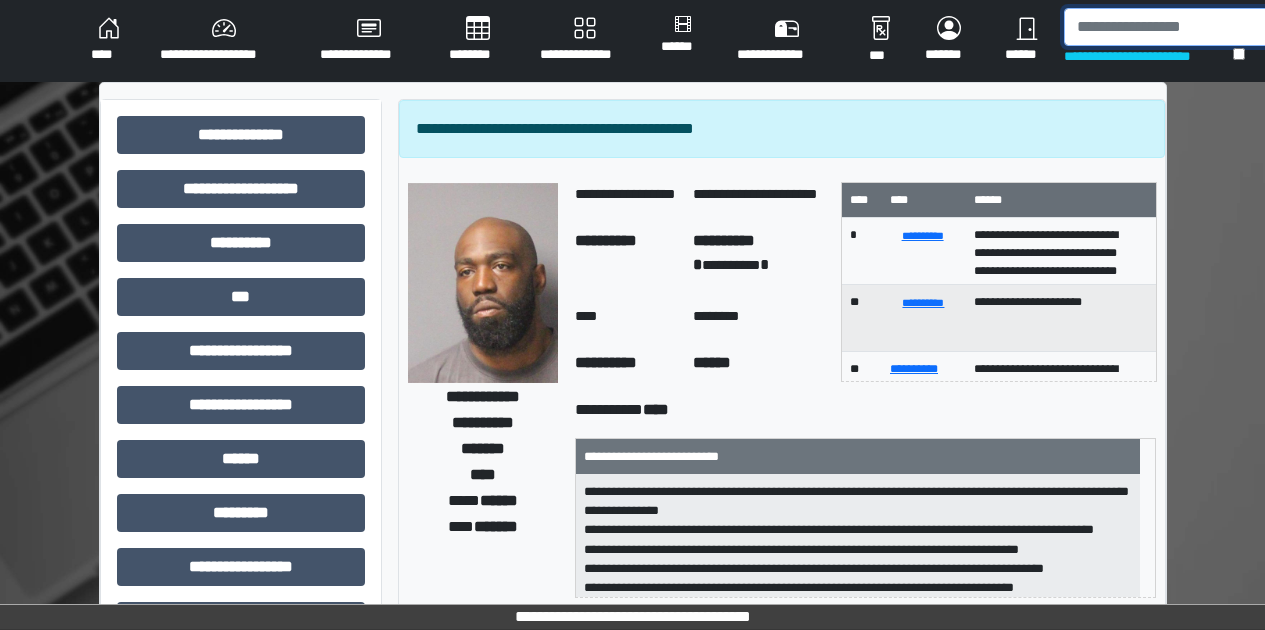 click at bounding box center (1175, 27) 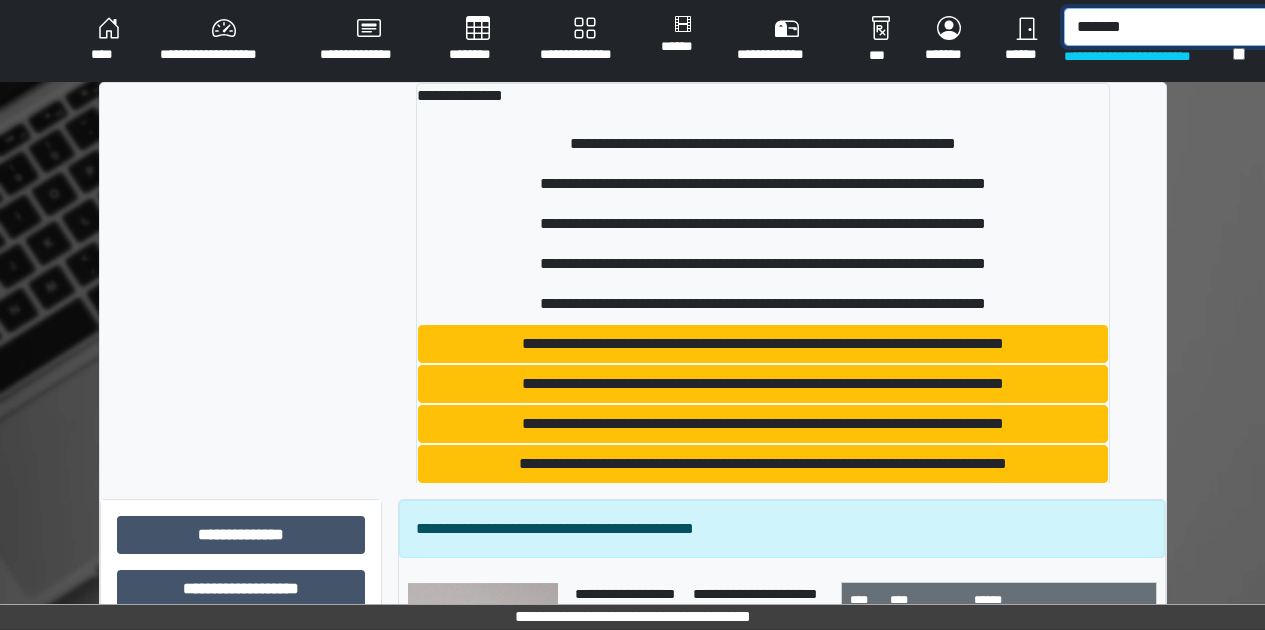 type on "*******" 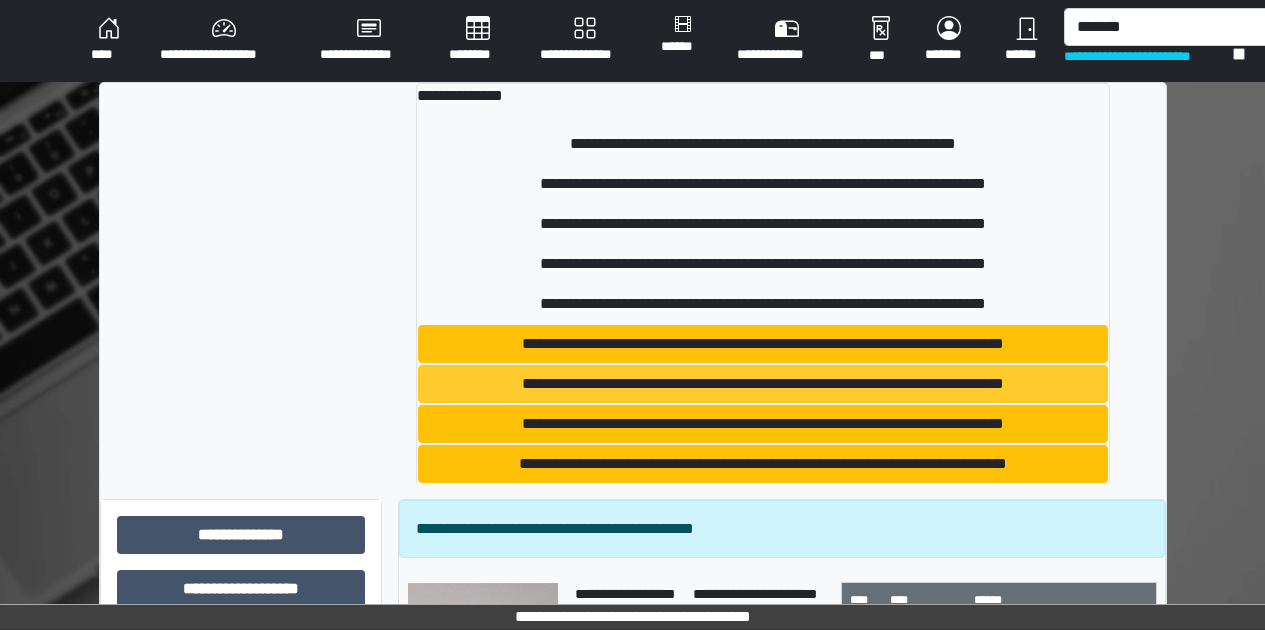 drag, startPoint x: 1054, startPoint y: 61, endPoint x: 547, endPoint y: 378, distance: 597.9448 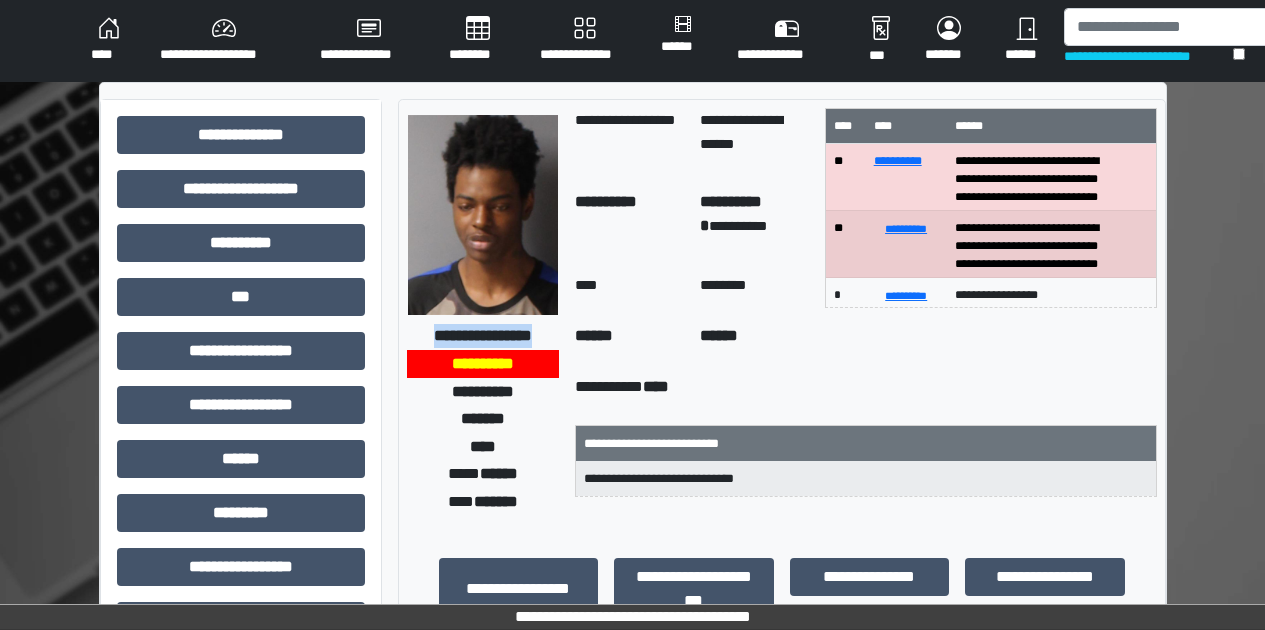 drag, startPoint x: 437, startPoint y: 316, endPoint x: 541, endPoint y: 340, distance: 106.733315 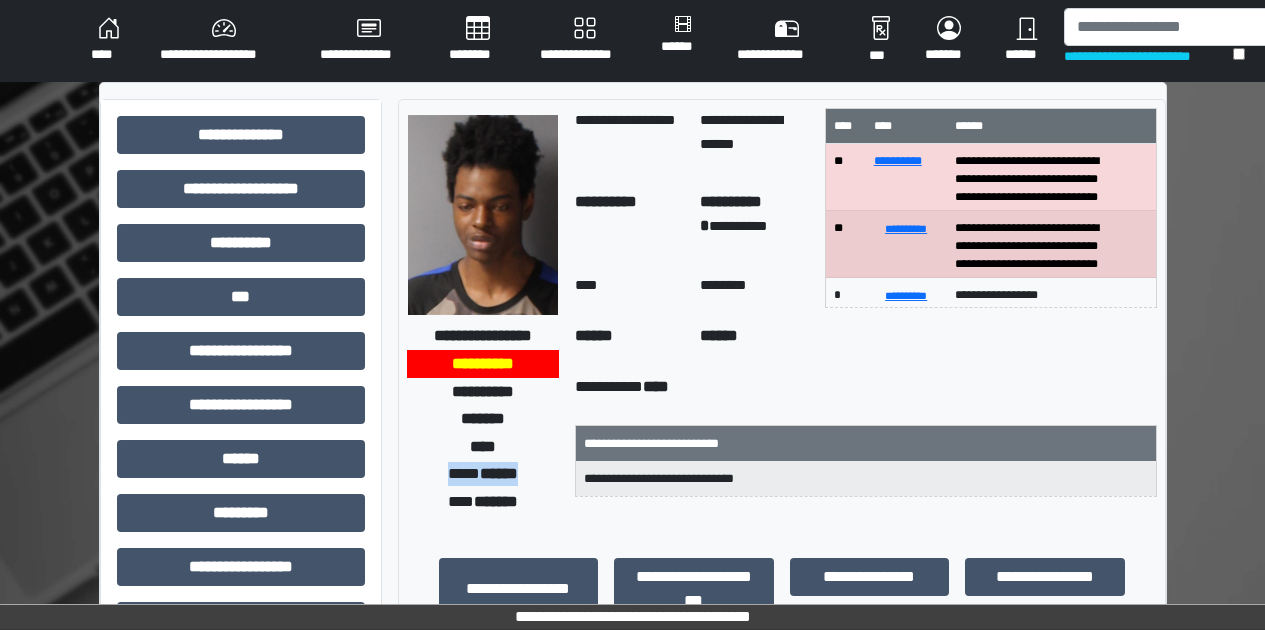 drag, startPoint x: 429, startPoint y: 472, endPoint x: 551, endPoint y: 479, distance: 122.20065 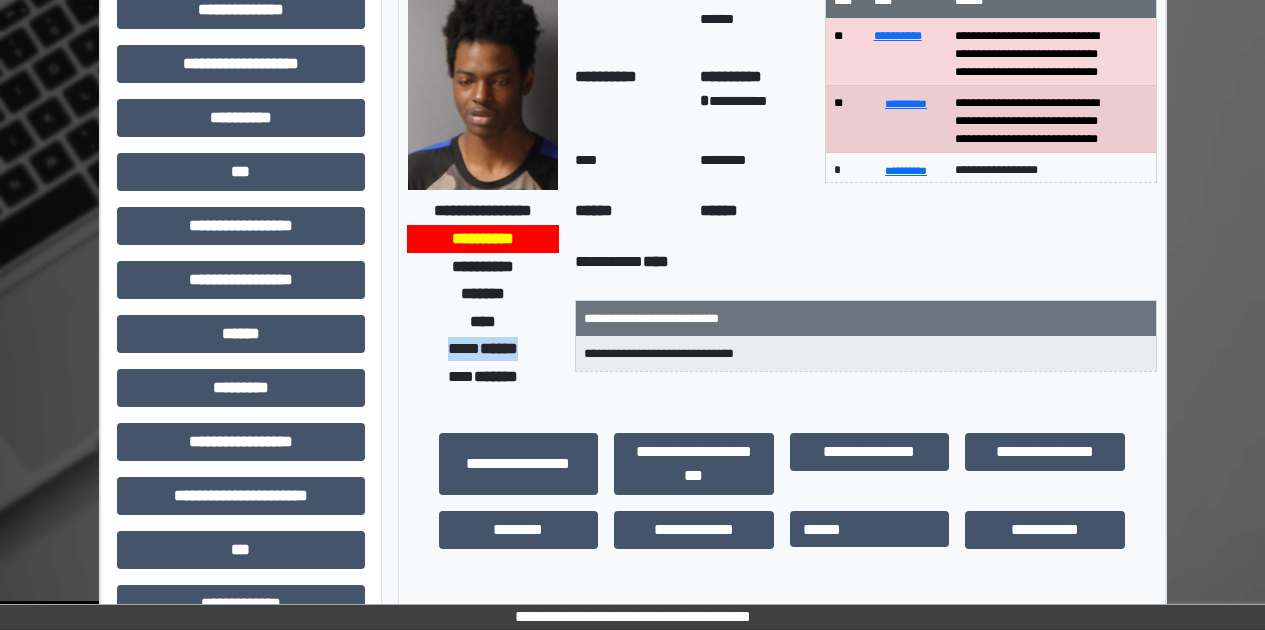 scroll, scrollTop: 435, scrollLeft: 0, axis: vertical 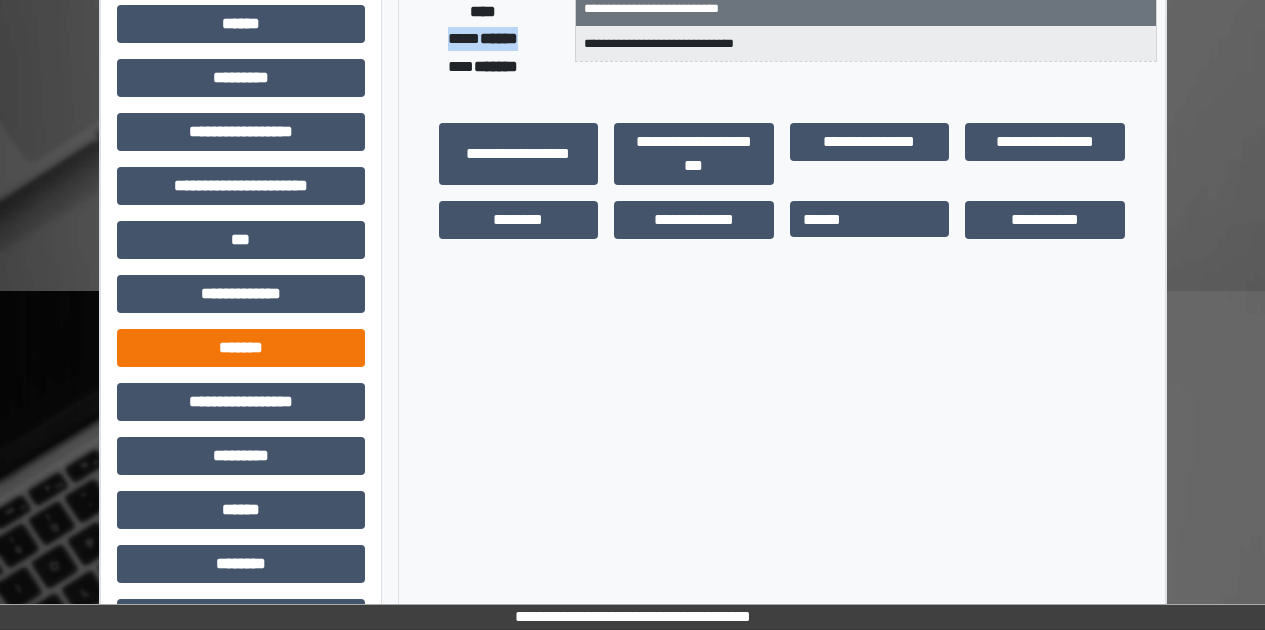 click on "*******" at bounding box center (241, 348) 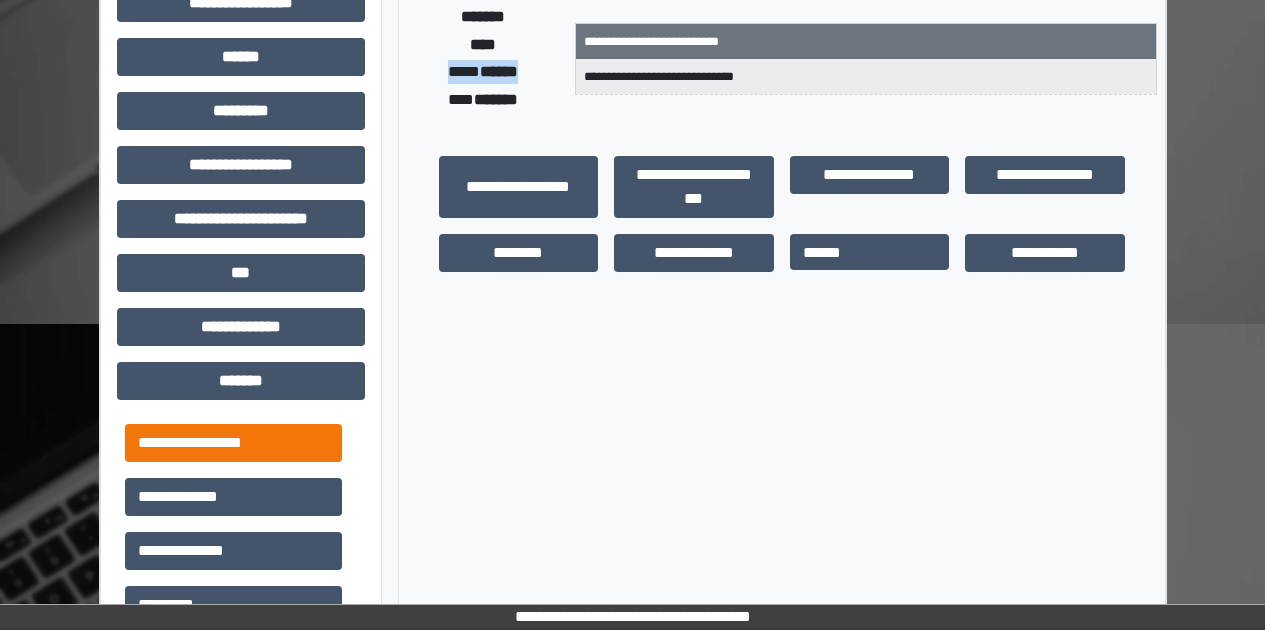 scroll, scrollTop: 349, scrollLeft: 0, axis: vertical 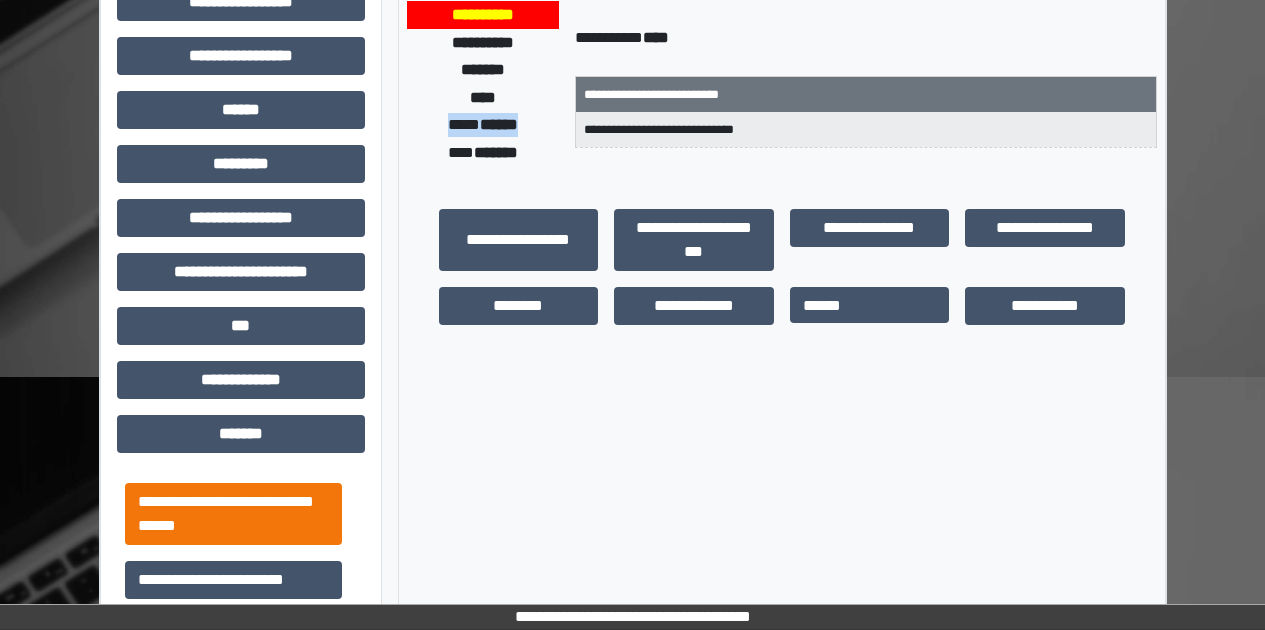 click on "**********" at bounding box center [233, 514] 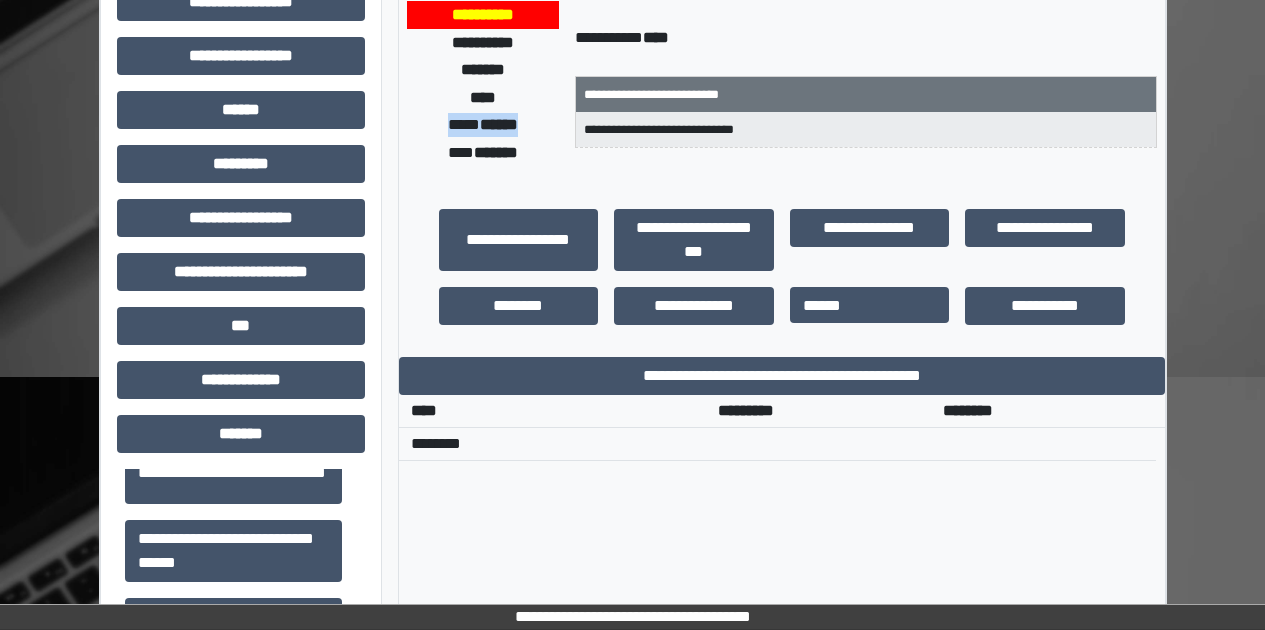 scroll, scrollTop: 781, scrollLeft: 0, axis: vertical 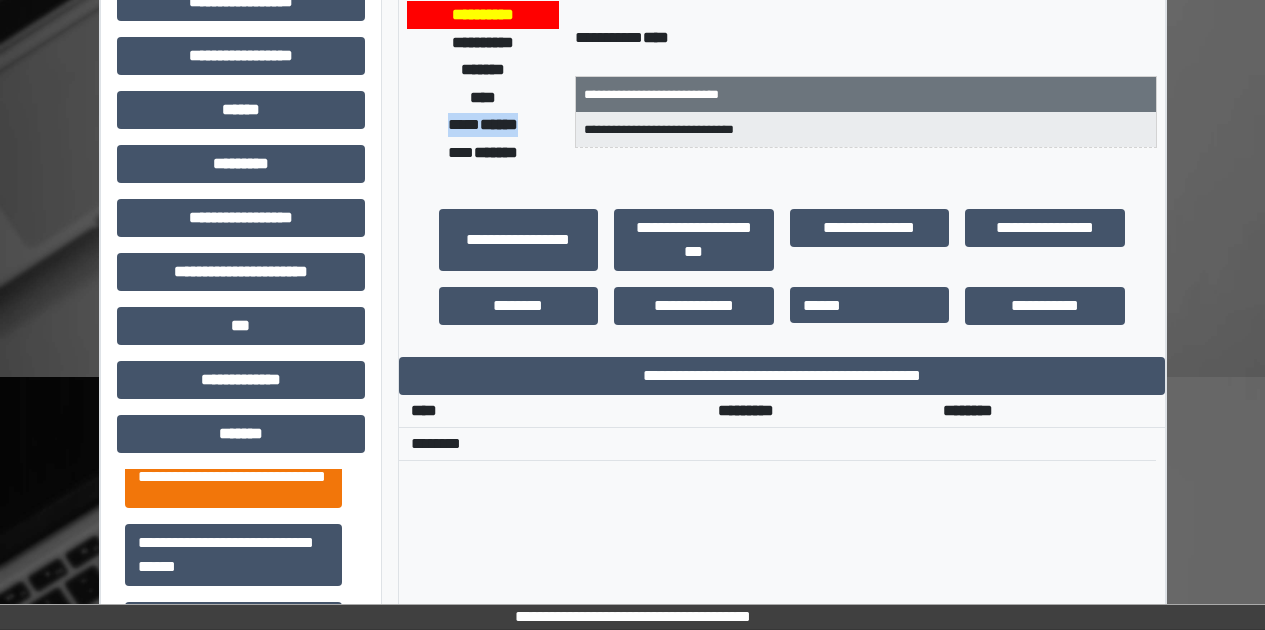 click on "**********" at bounding box center [233, 477] 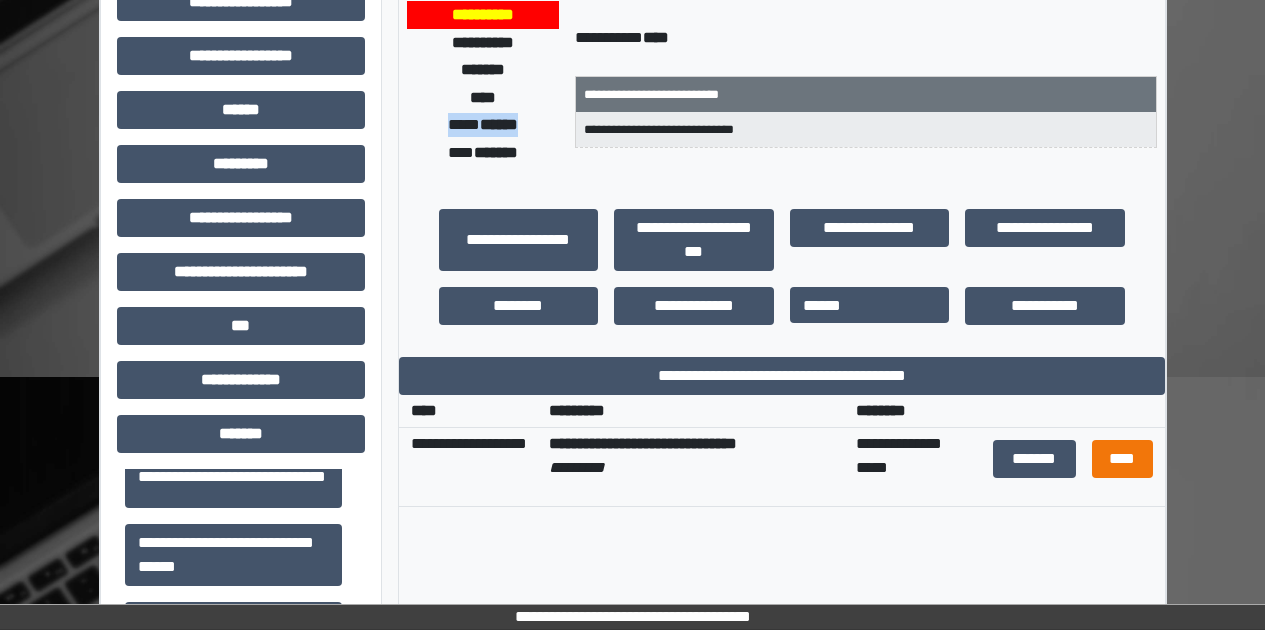 click on "****" at bounding box center [1122, 459] 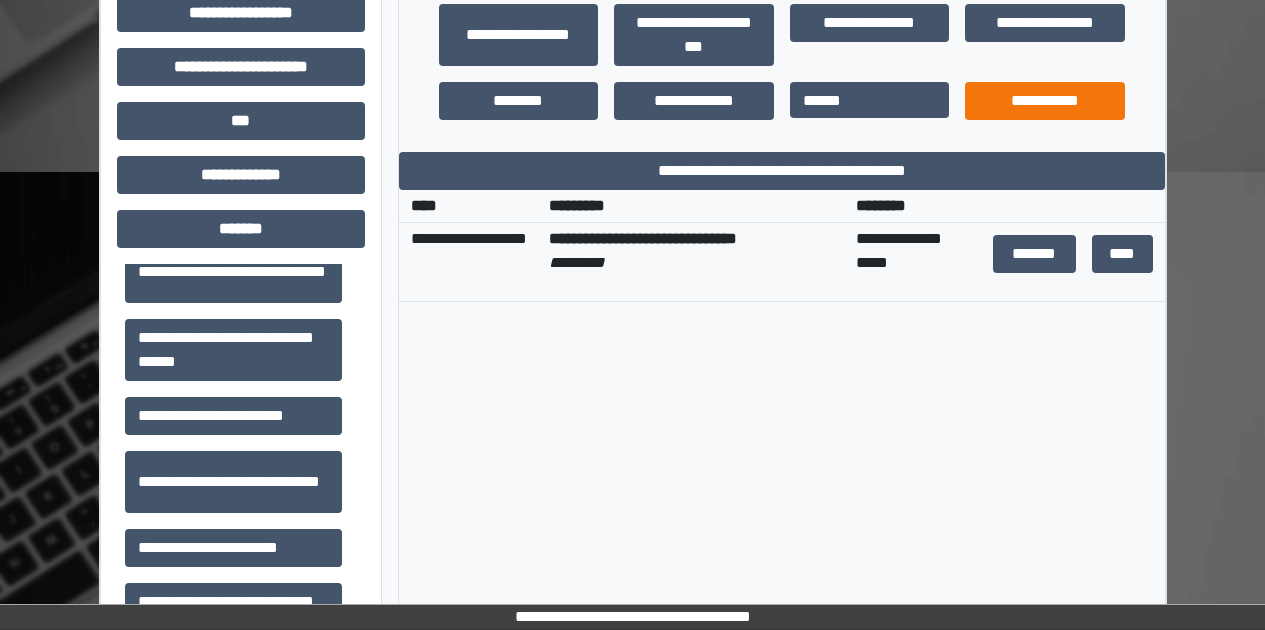 scroll, scrollTop: 0, scrollLeft: 0, axis: both 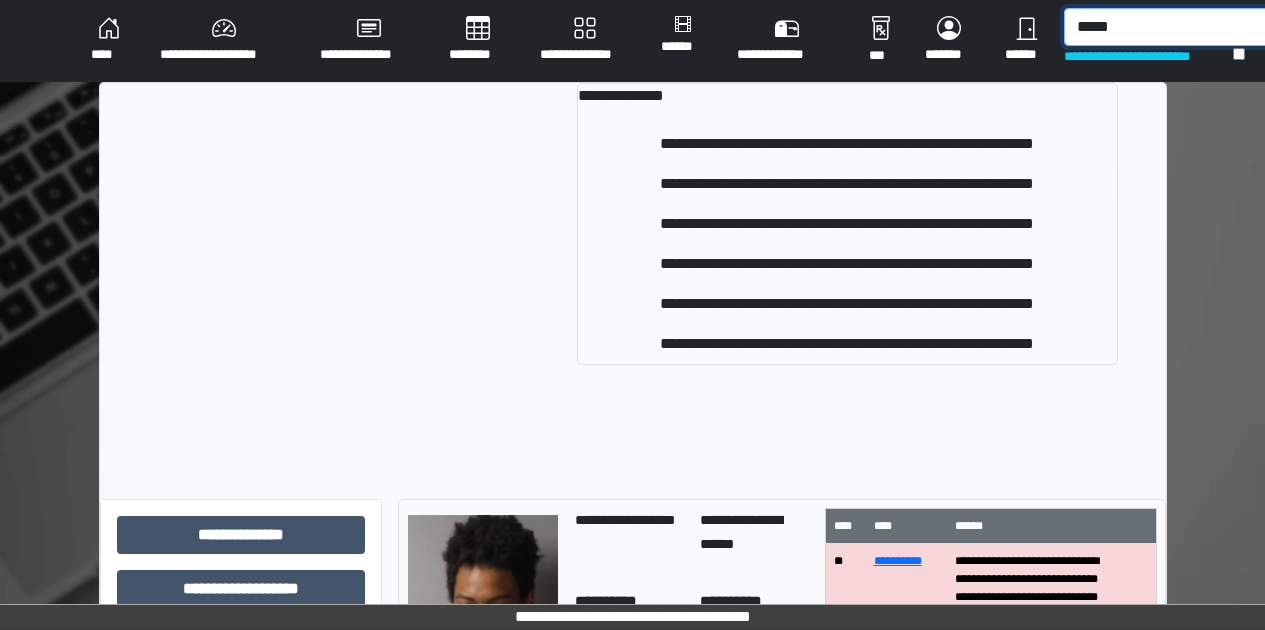 type on "*****" 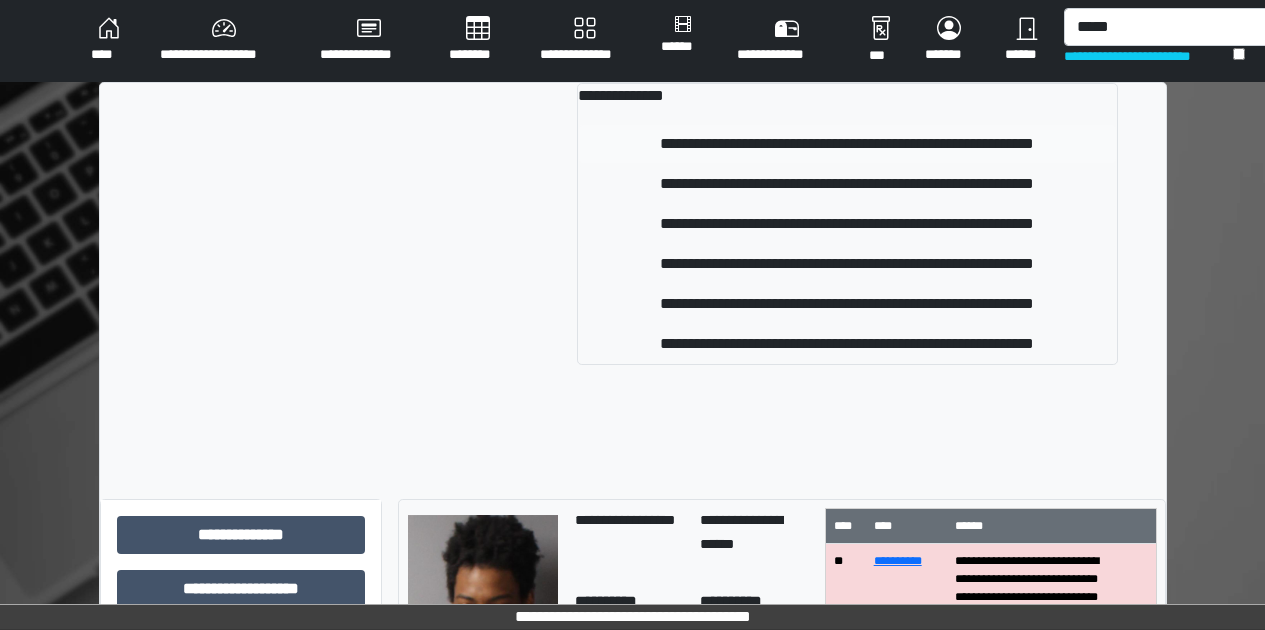 drag, startPoint x: 867, startPoint y: 180, endPoint x: 785, endPoint y: 141, distance: 90.80198 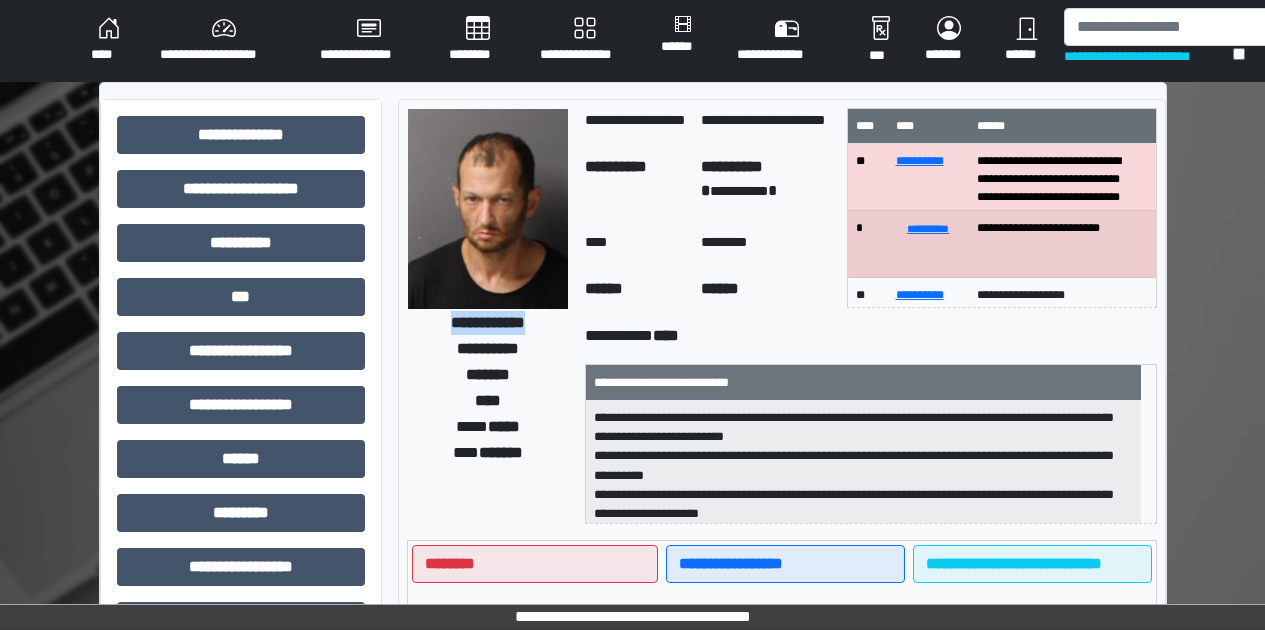 drag, startPoint x: 424, startPoint y: 321, endPoint x: 558, endPoint y: 324, distance: 134.03358 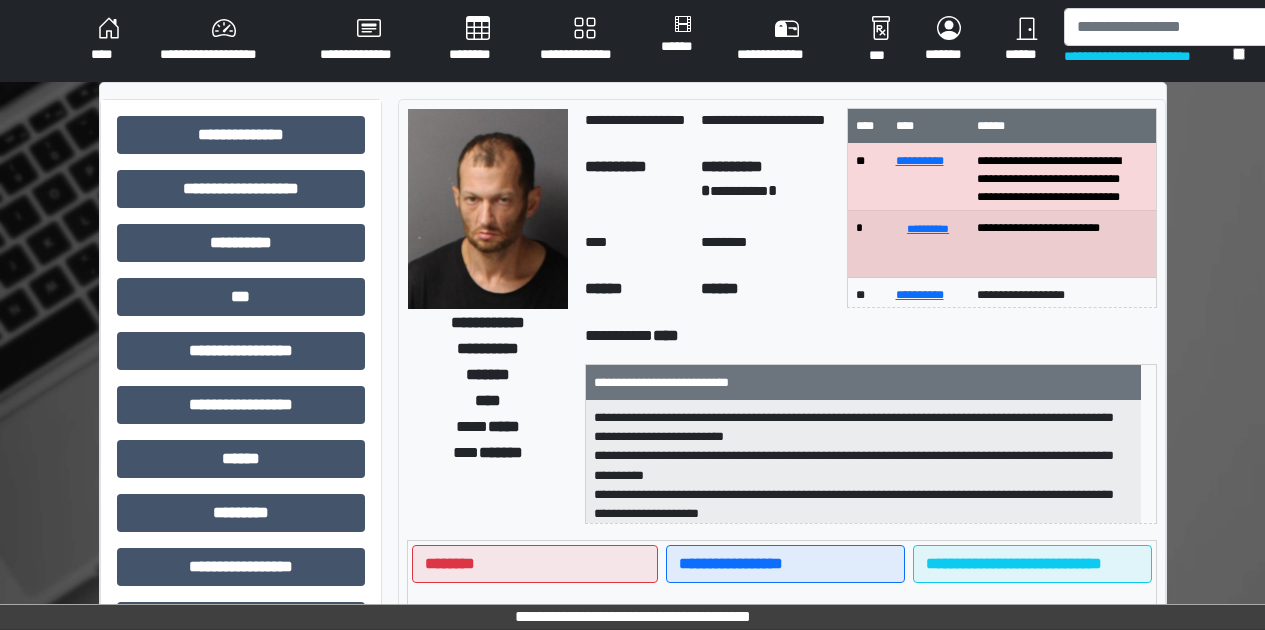 click on "**** *****" at bounding box center (488, 427) 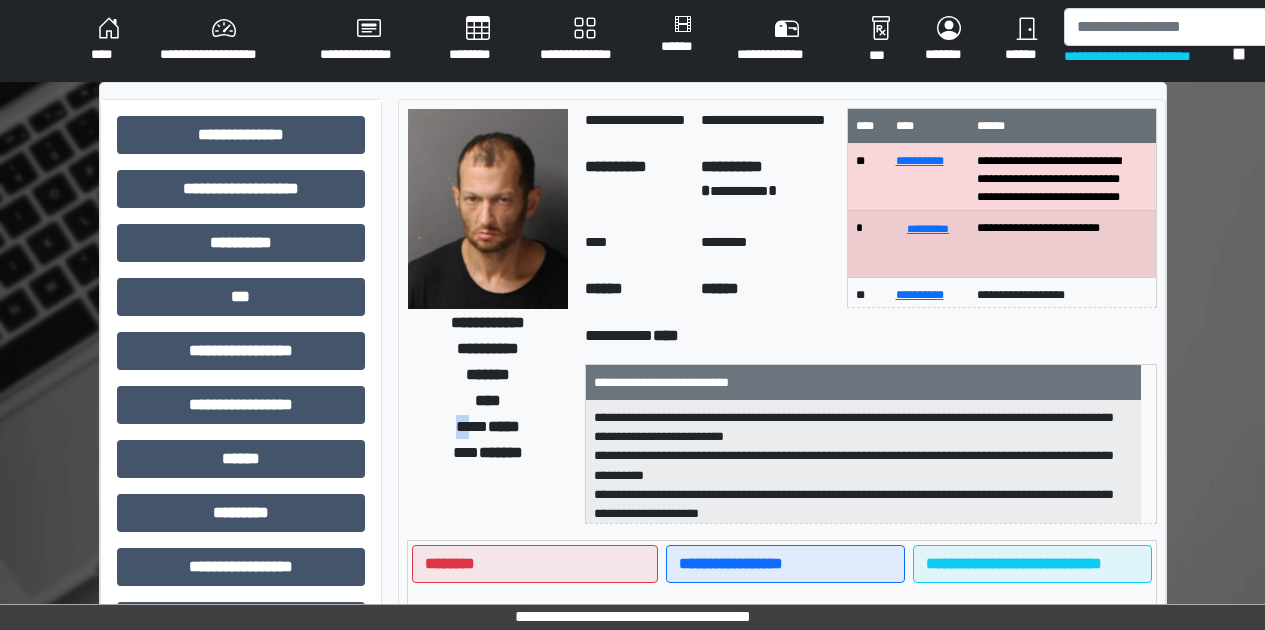 click on "**** *****" at bounding box center [488, 427] 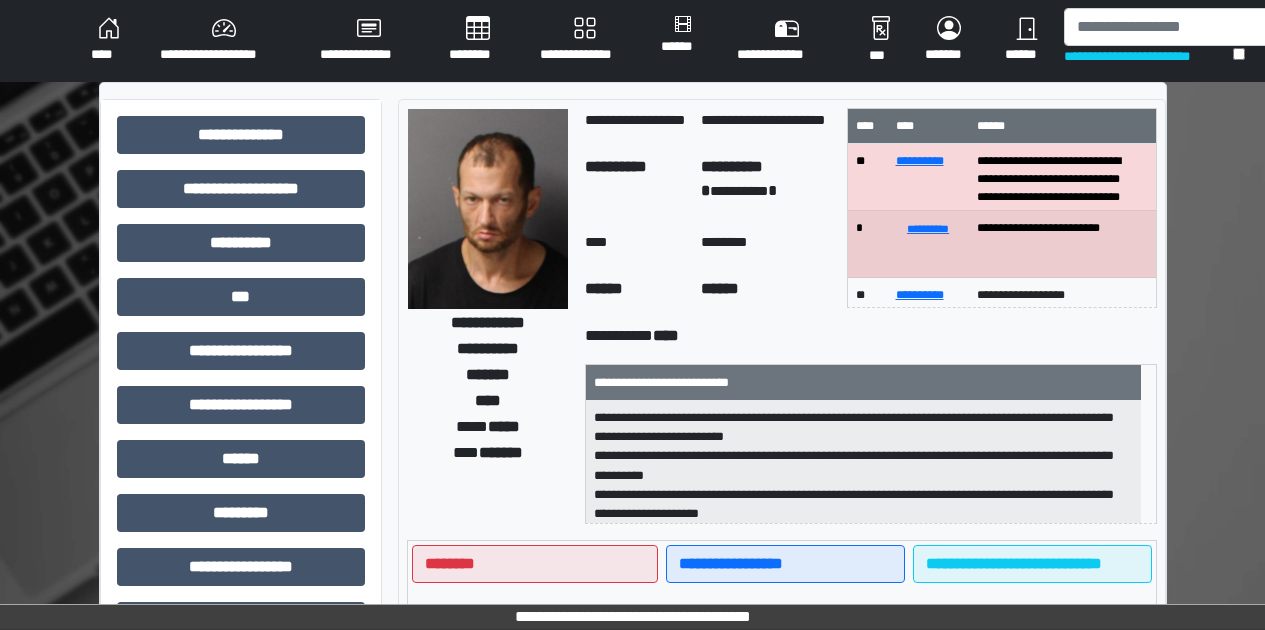 click on "**** *****" at bounding box center (488, 427) 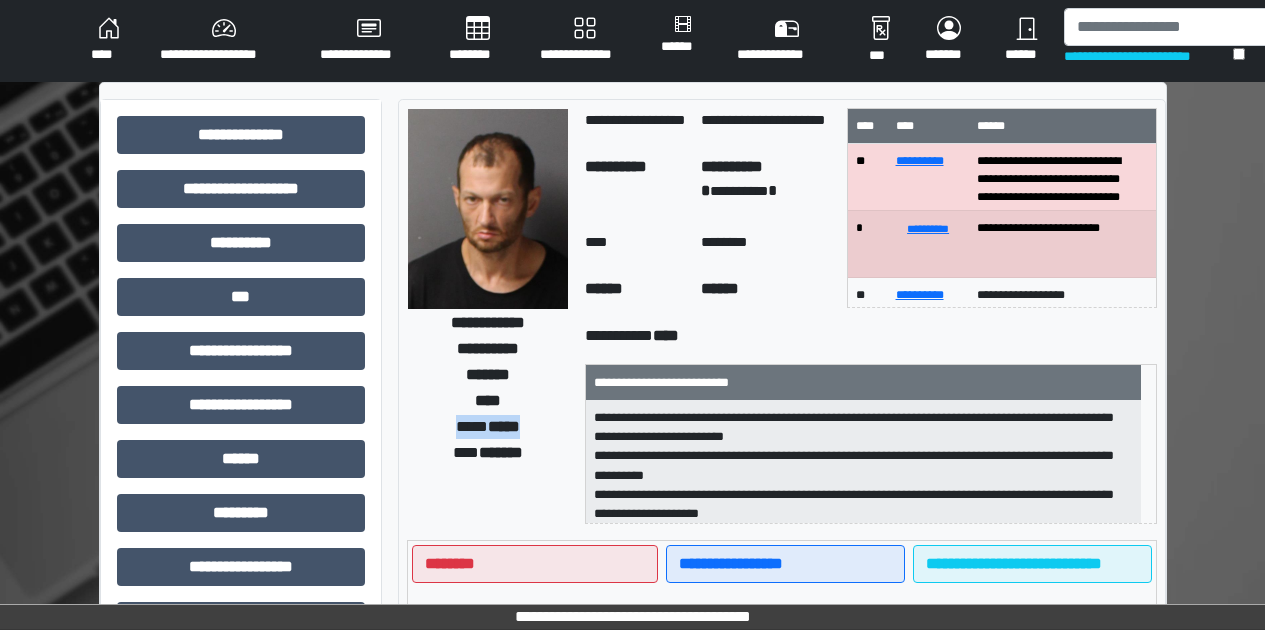 drag, startPoint x: 532, startPoint y: 425, endPoint x: 442, endPoint y: 427, distance: 90.02222 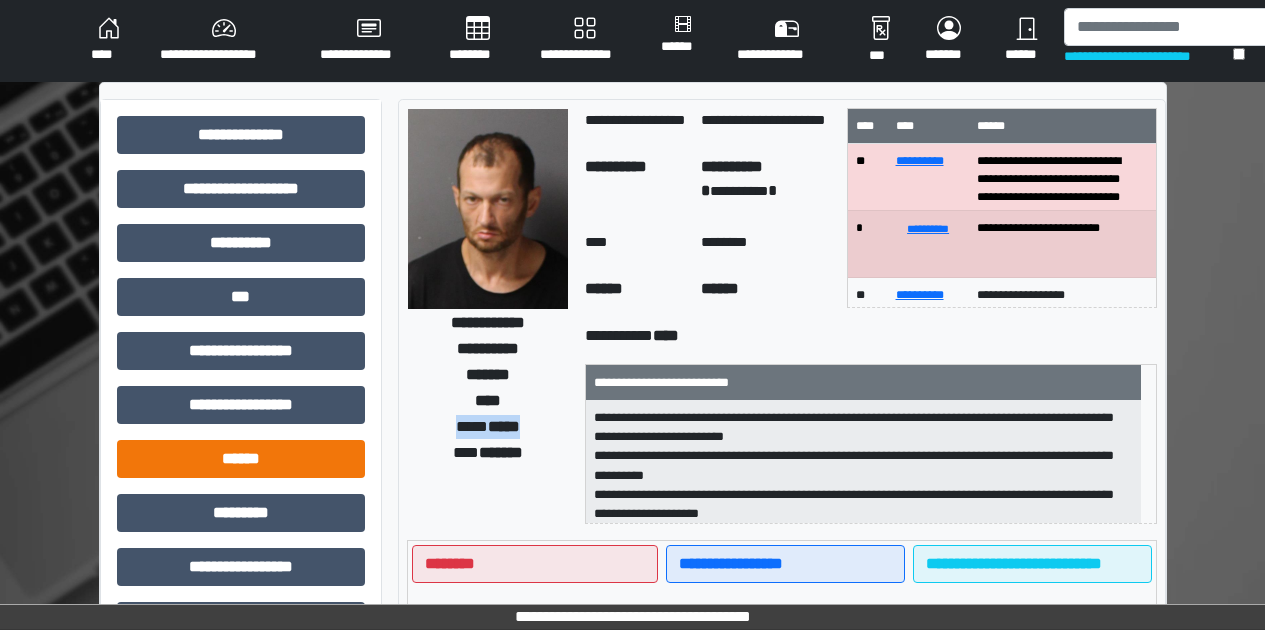 scroll, scrollTop: 546, scrollLeft: 0, axis: vertical 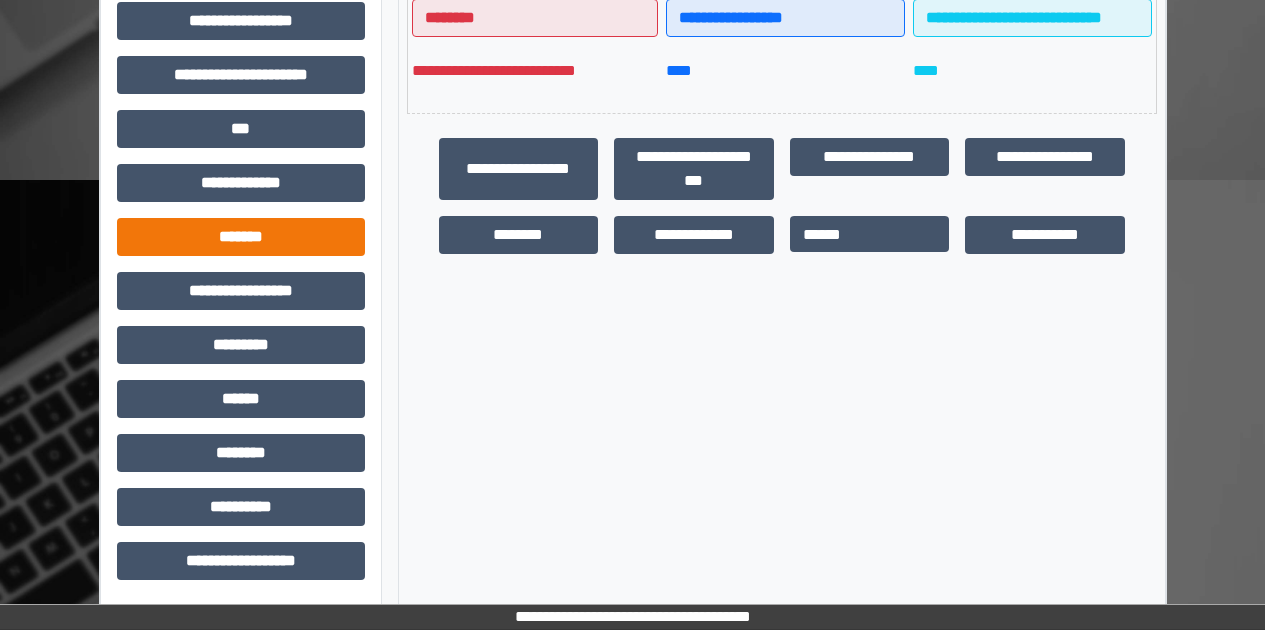 click on "*******" at bounding box center [241, 237] 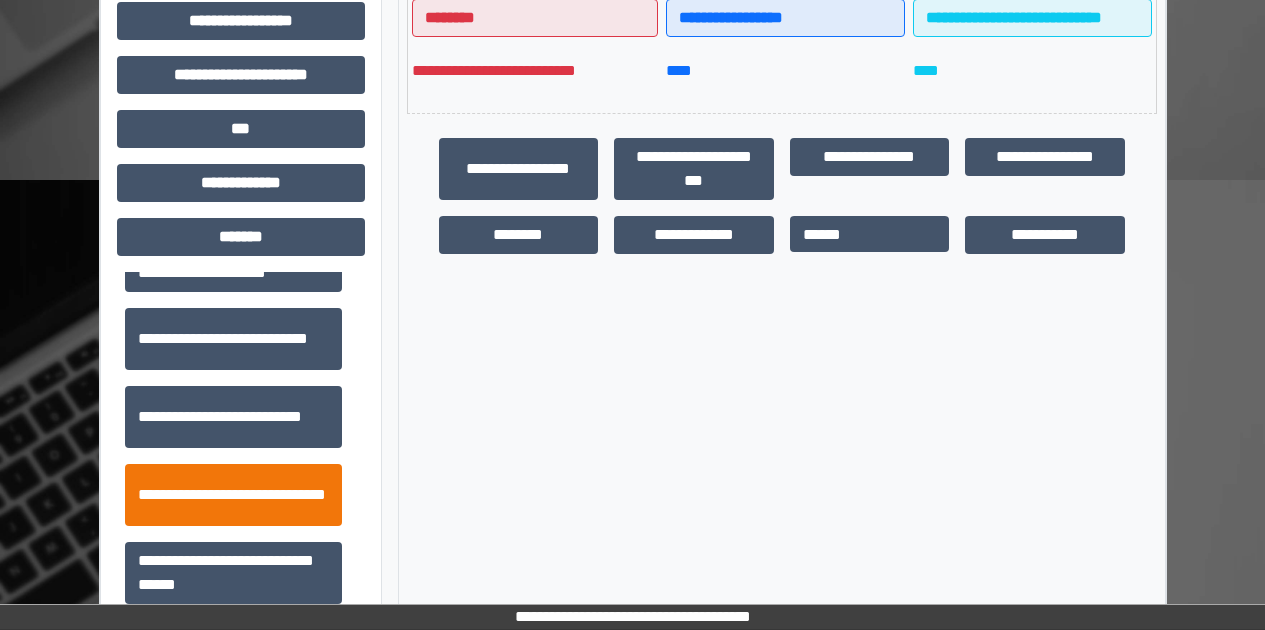 scroll, scrollTop: 570, scrollLeft: 0, axis: vertical 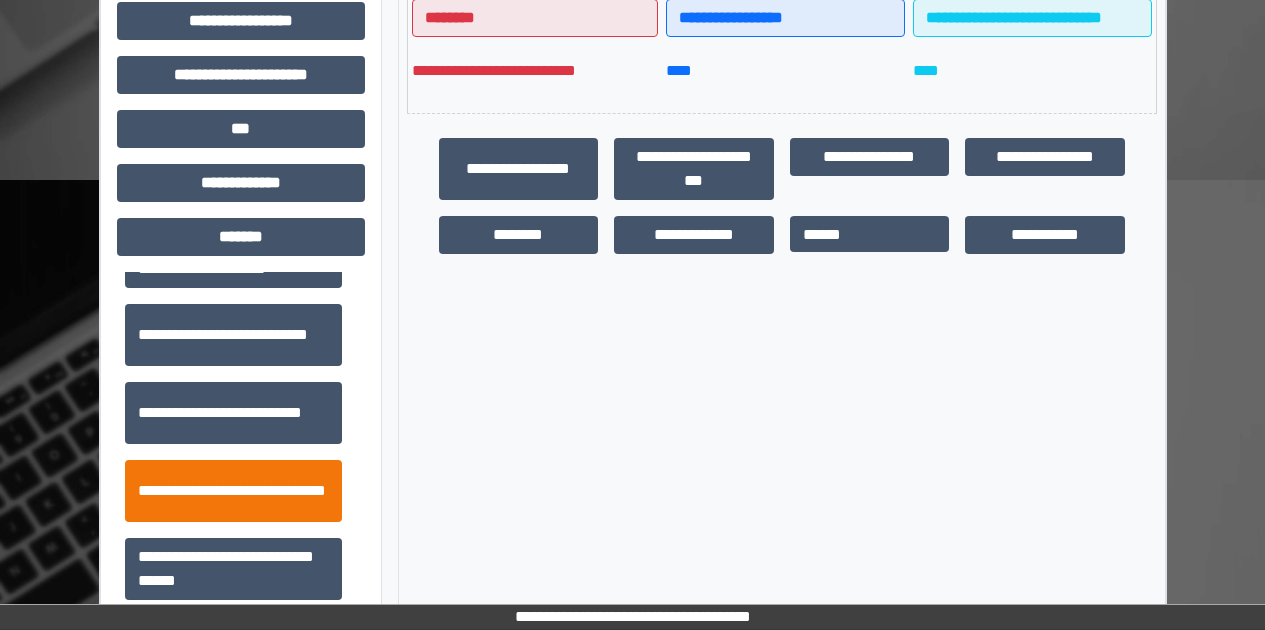 click on "**********" at bounding box center (233, 491) 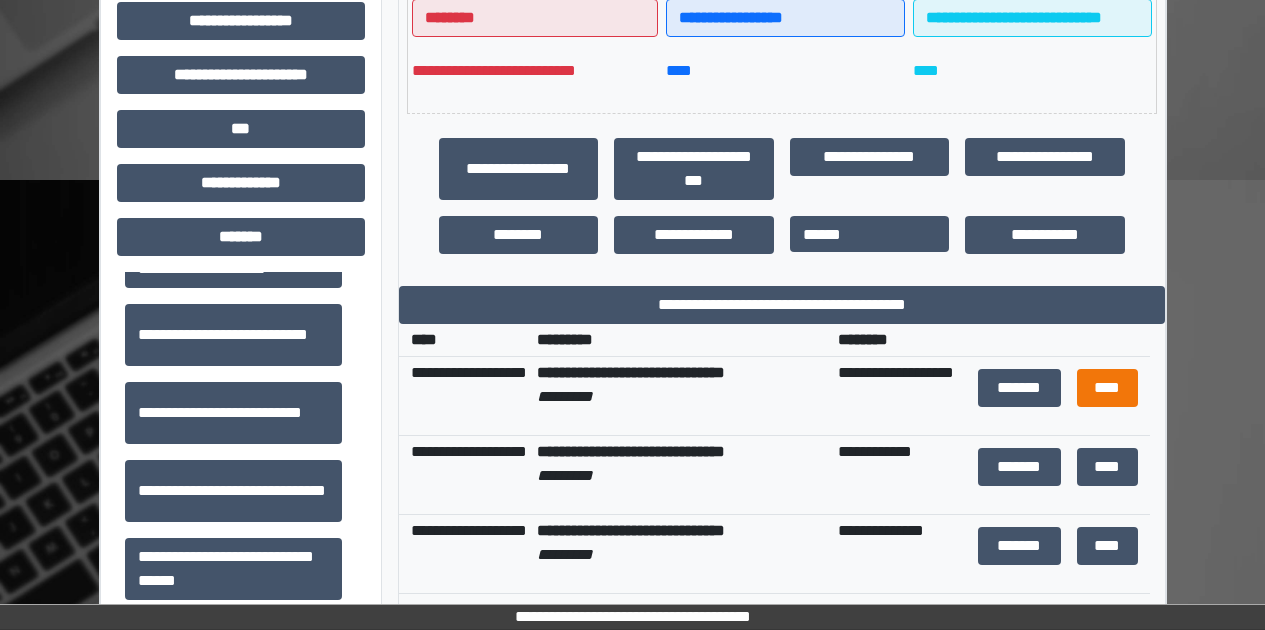 click on "****" at bounding box center [1107, 388] 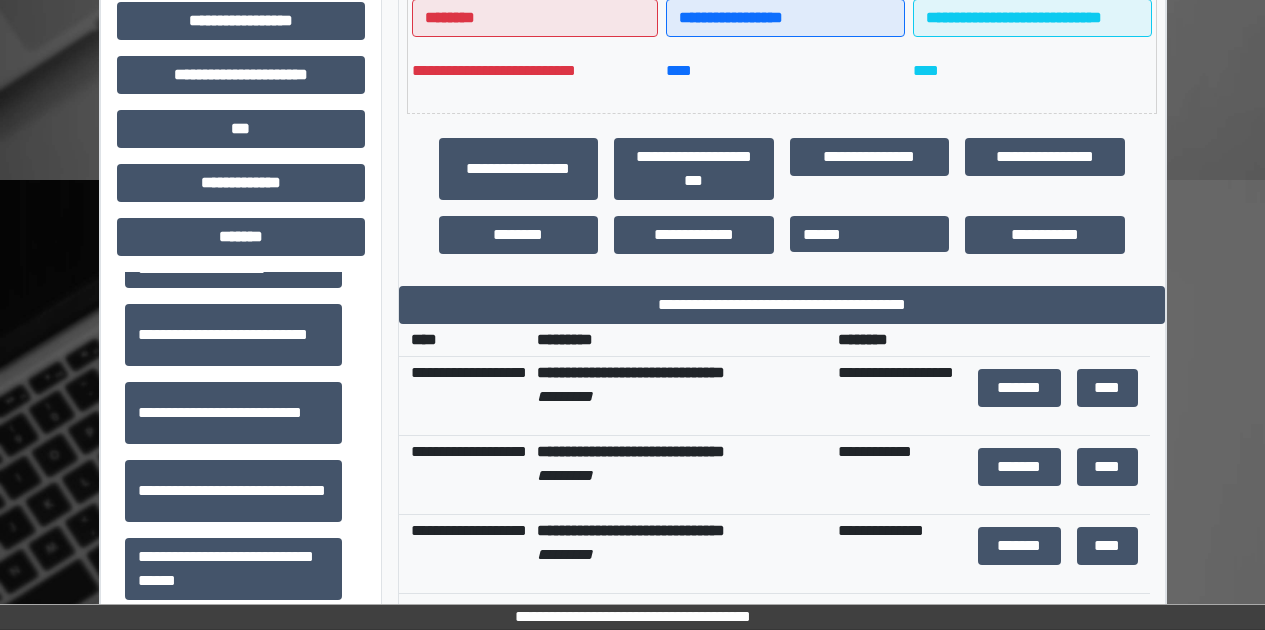 scroll, scrollTop: 43, scrollLeft: 0, axis: vertical 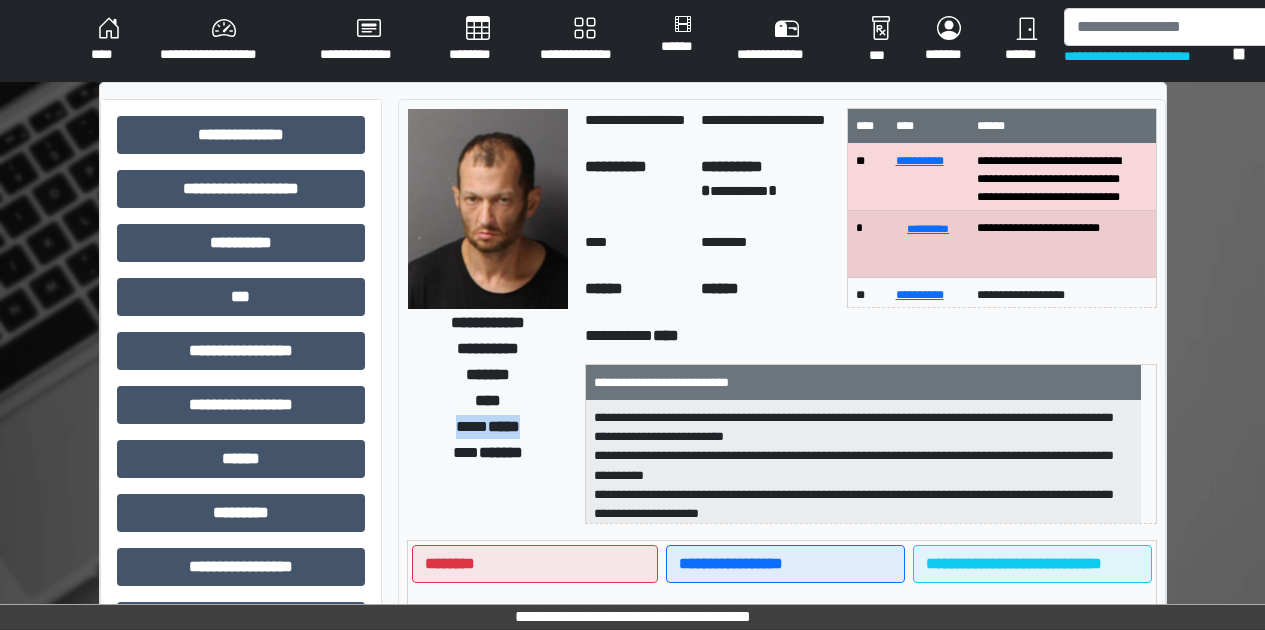 click on "****" at bounding box center (109, 40) 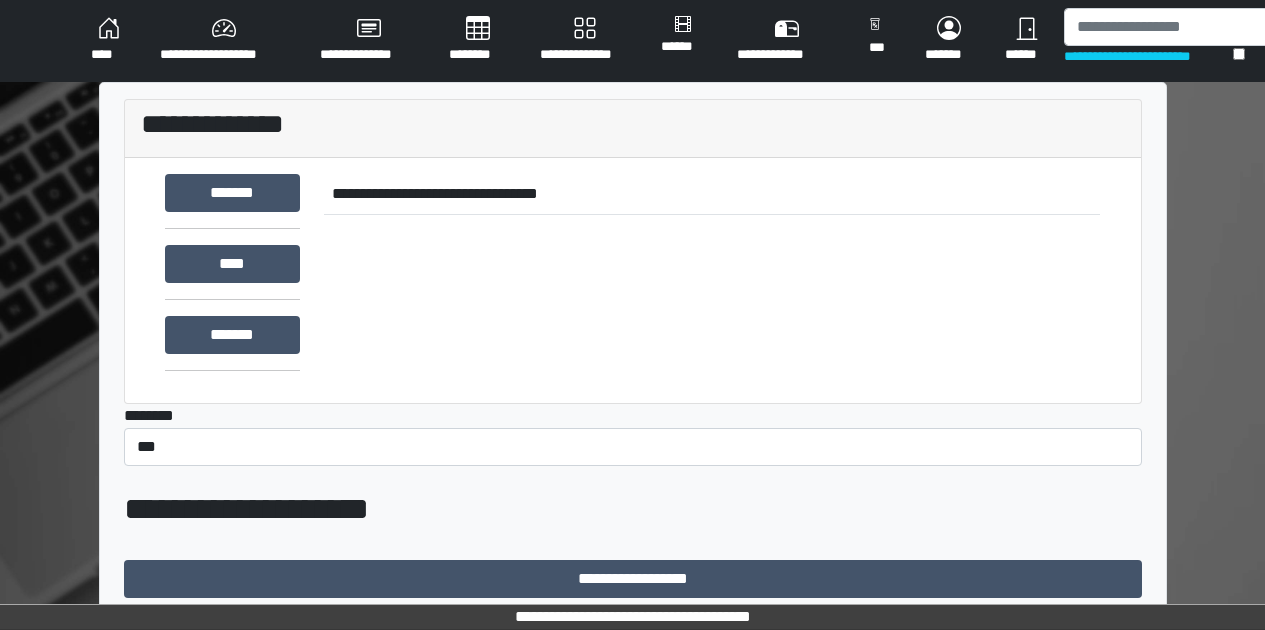 scroll, scrollTop: 0, scrollLeft: 0, axis: both 